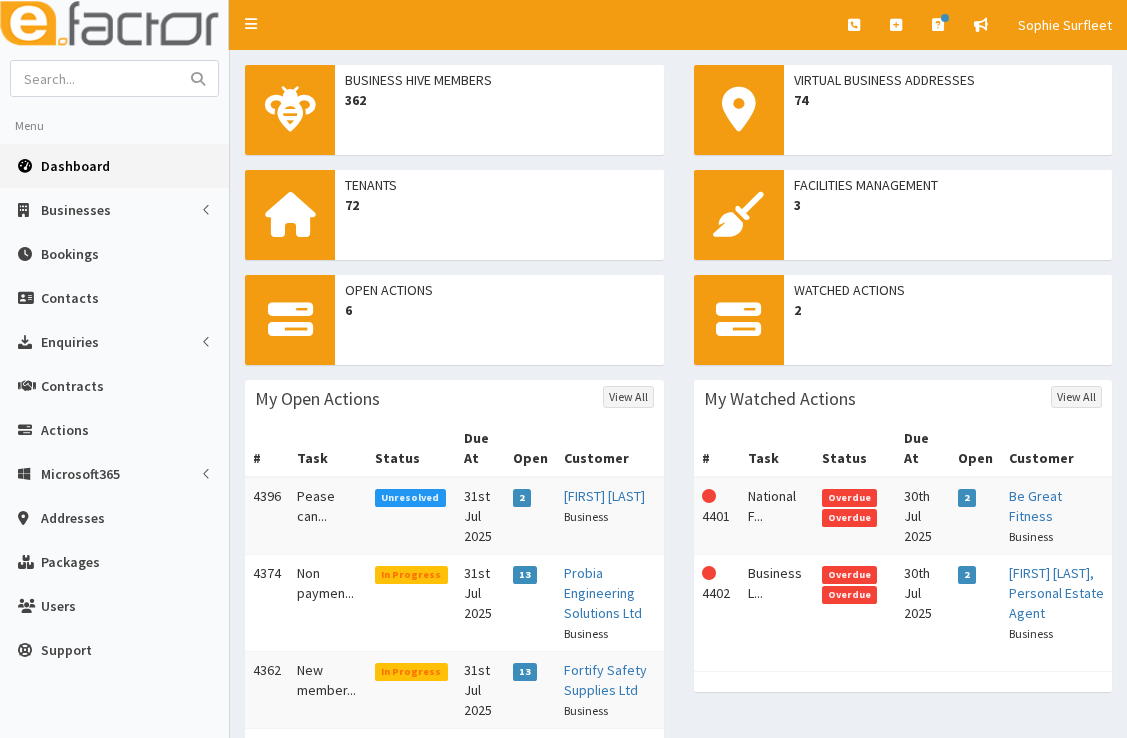 scroll, scrollTop: 0, scrollLeft: 0, axis: both 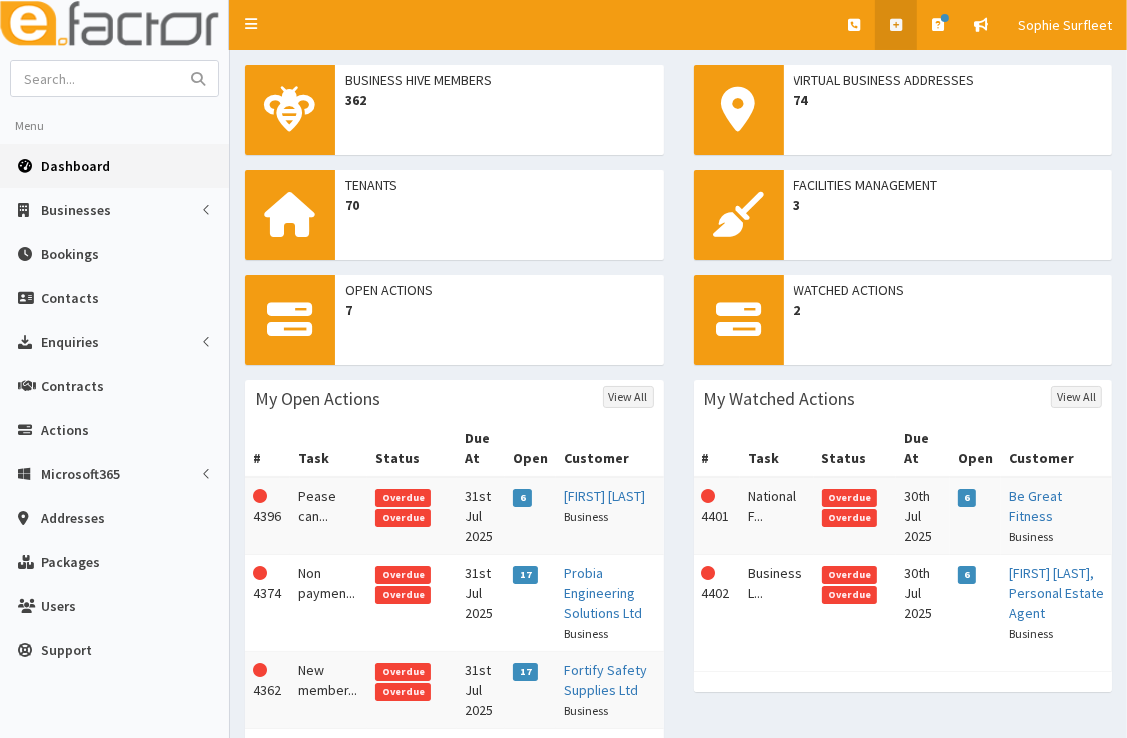 click at bounding box center [896, 25] 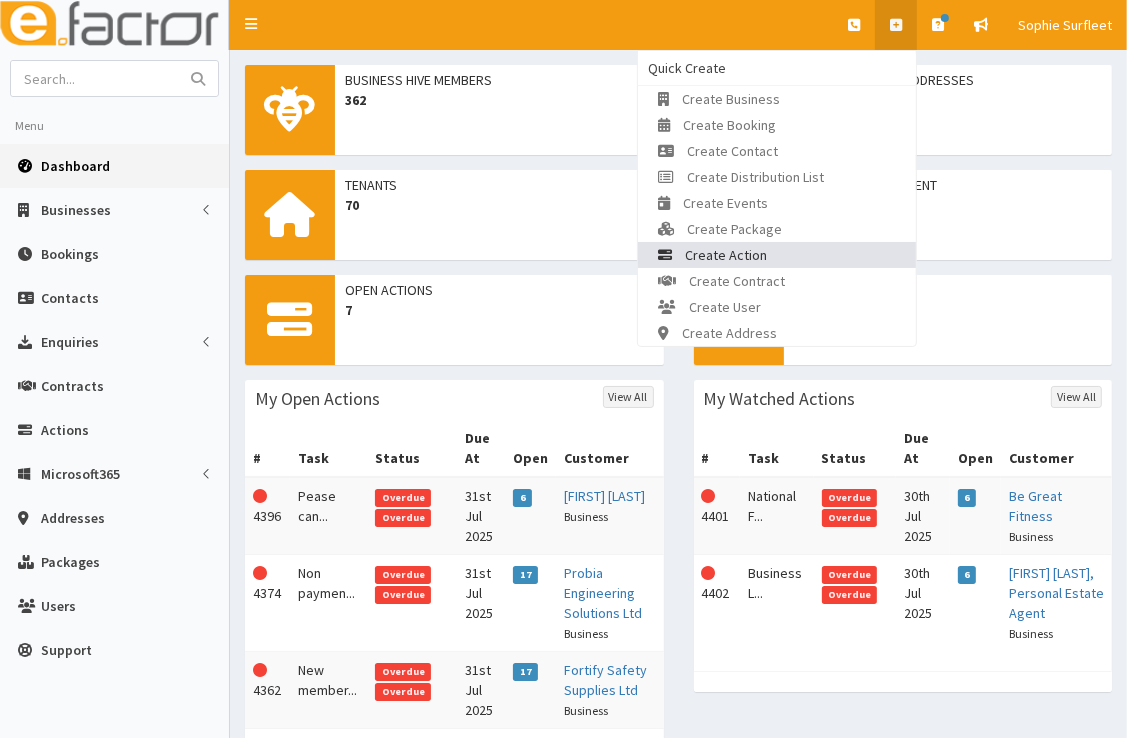 click on "Create Action" at bounding box center (726, 255) 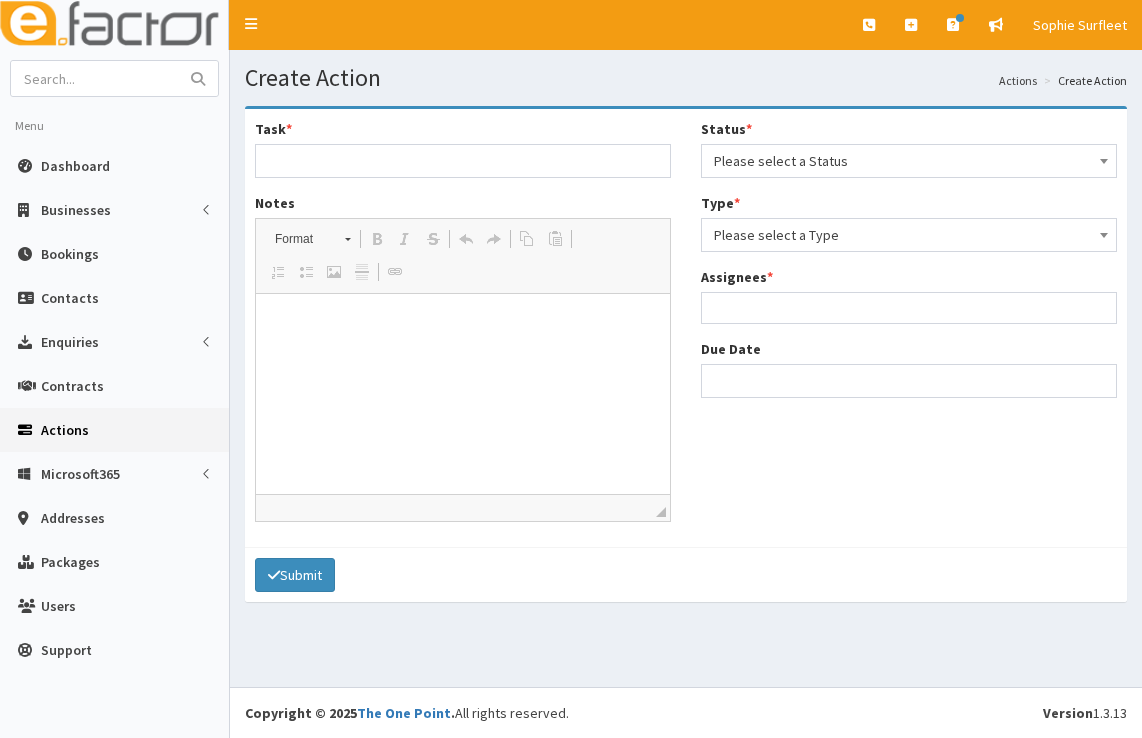 select 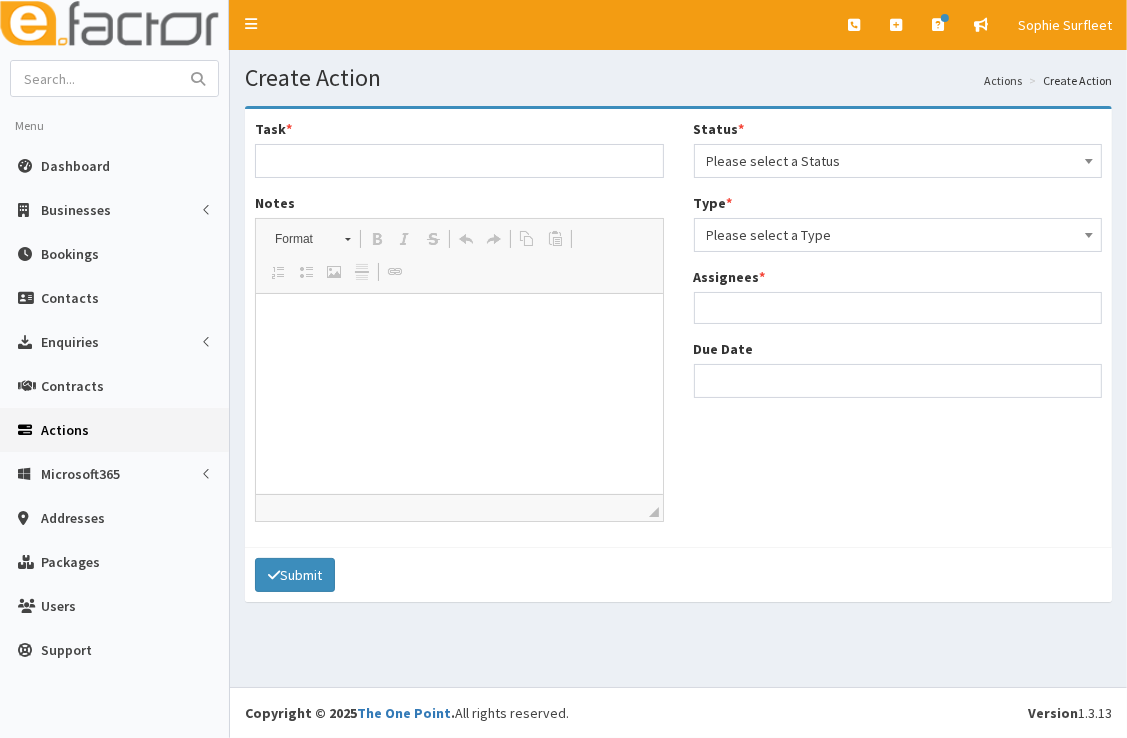 scroll, scrollTop: 0, scrollLeft: 0, axis: both 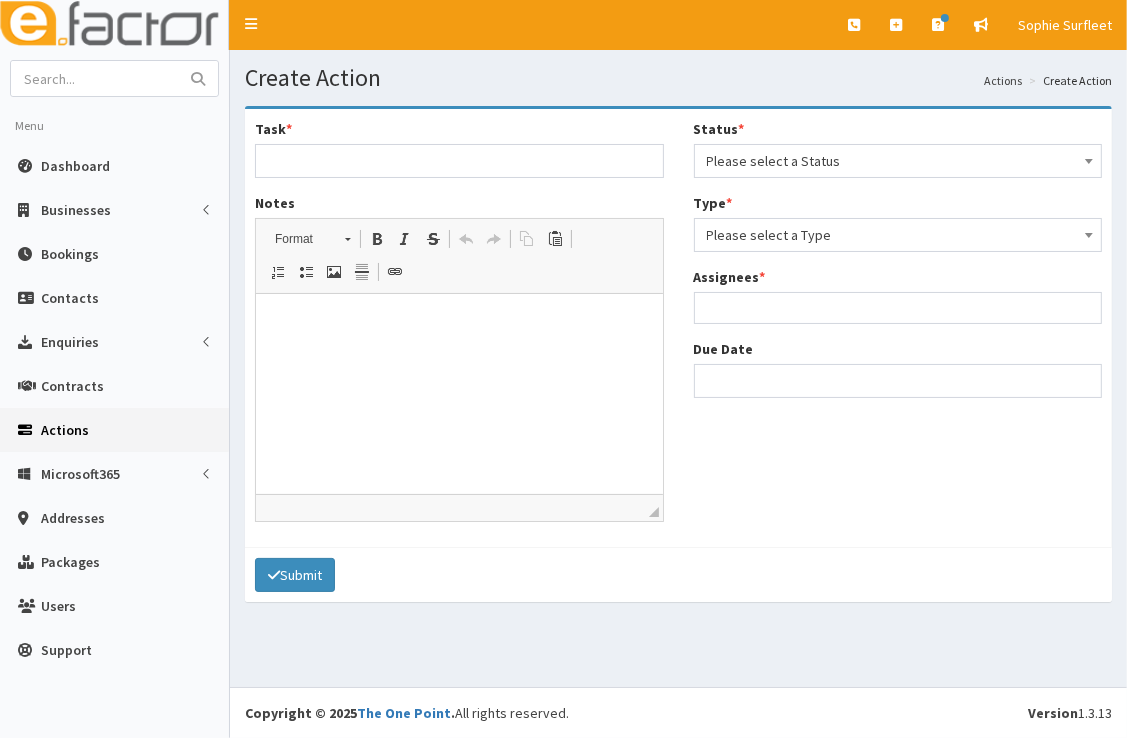 click on "Please select a Status" at bounding box center [898, 161] 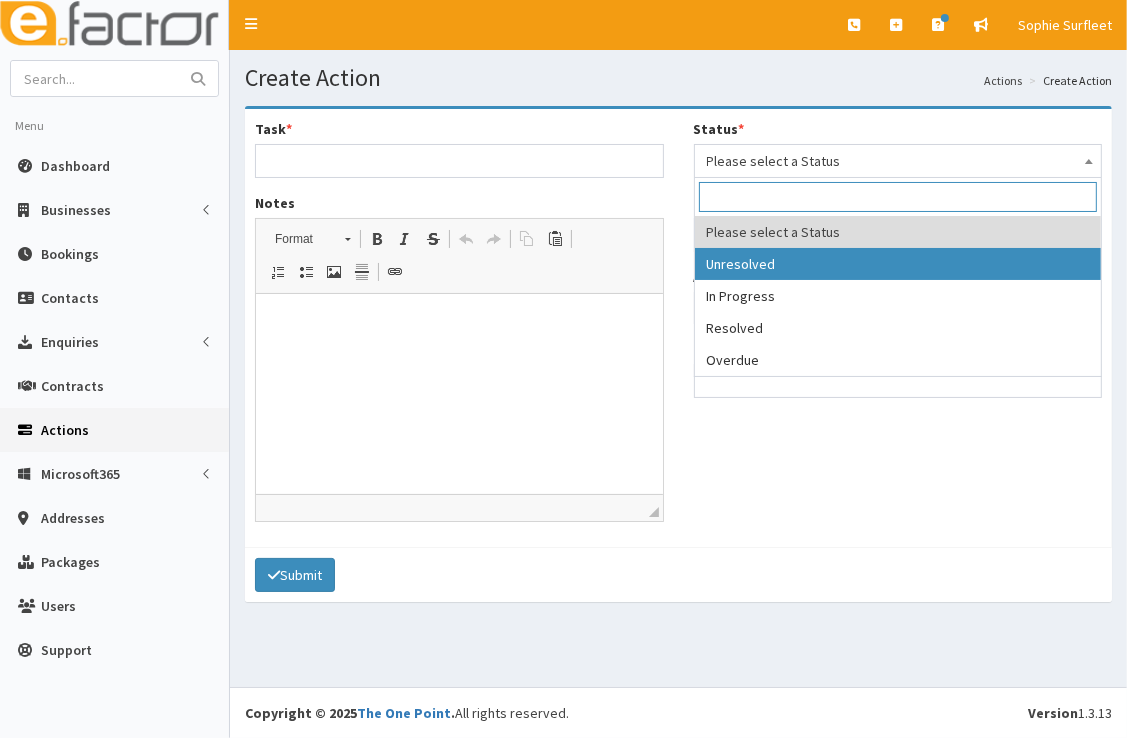select on "1" 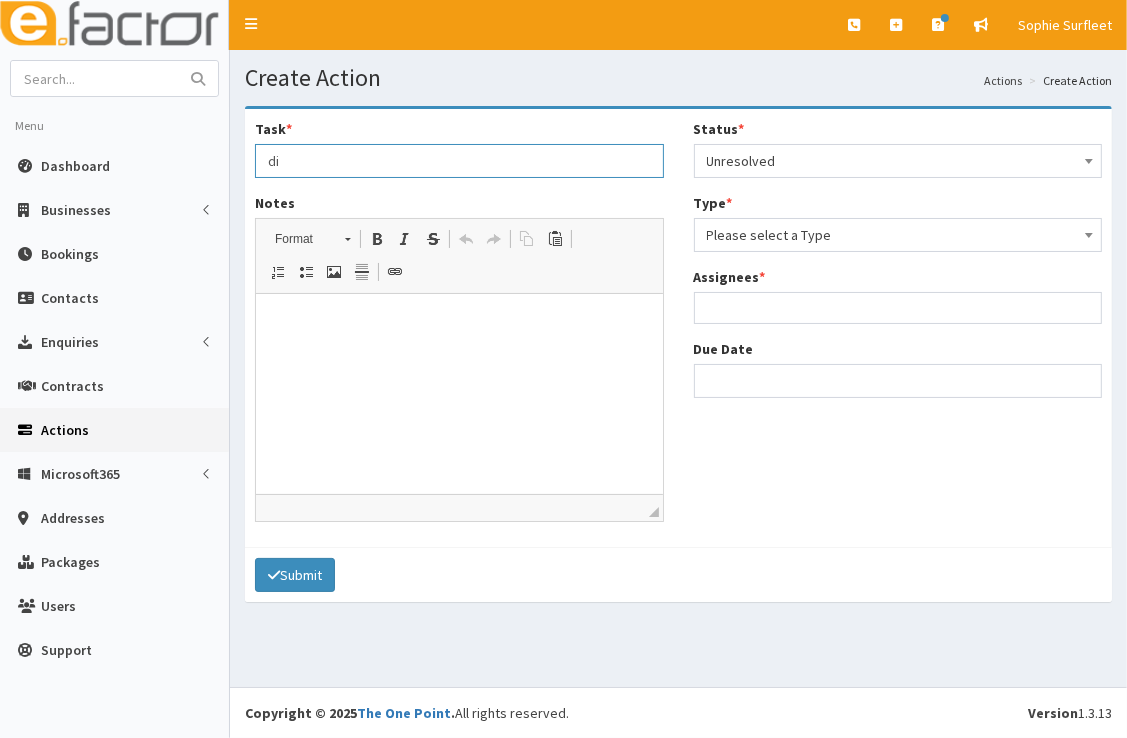 drag, startPoint x: 303, startPoint y: 169, endPoint x: 244, endPoint y: 162, distance: 59.413803 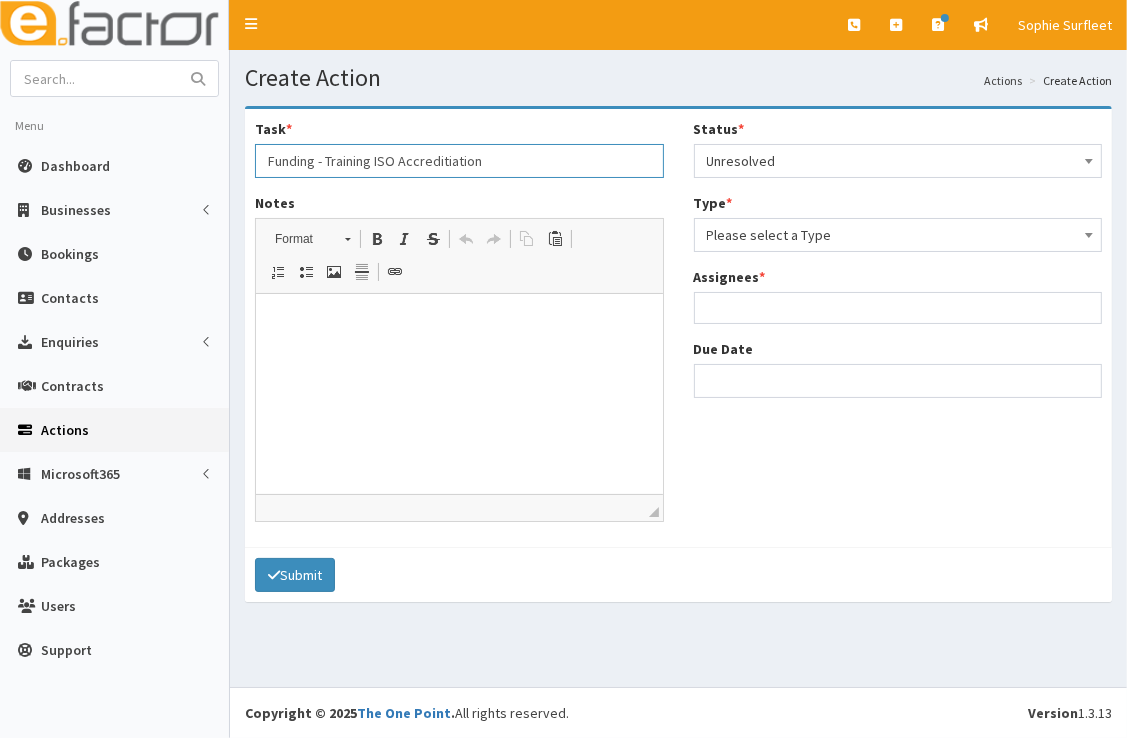 type on "Funding - Training ISO Accreditiation" 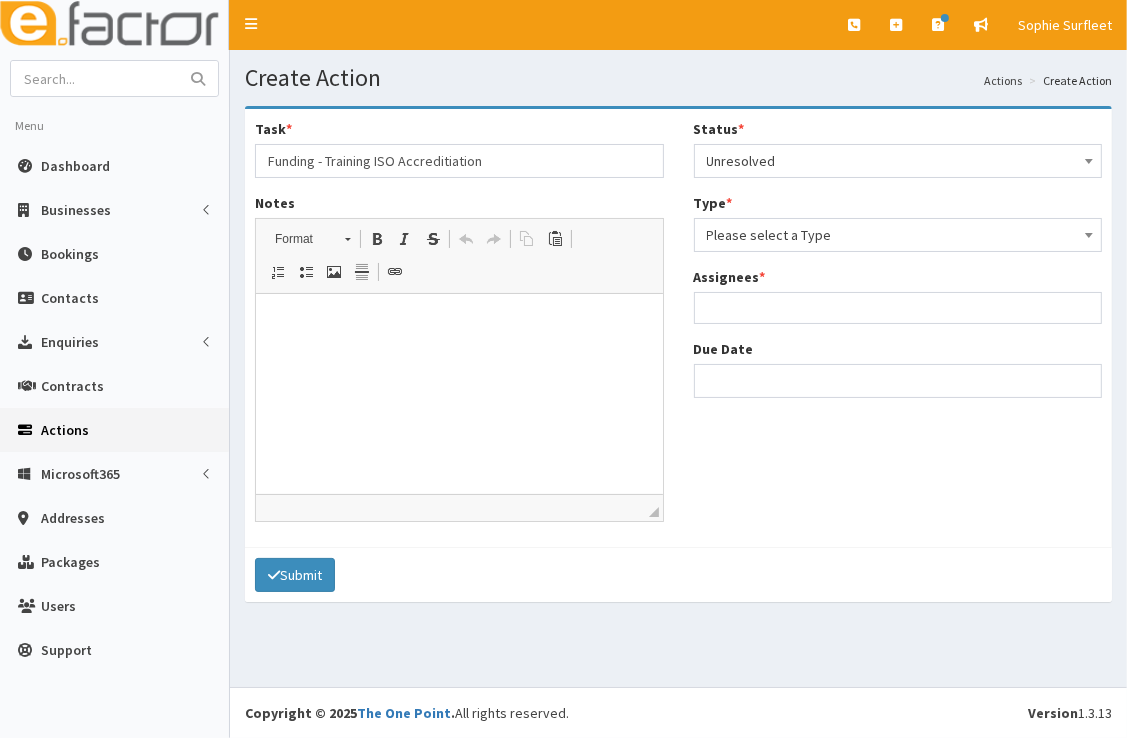 click at bounding box center (458, 324) 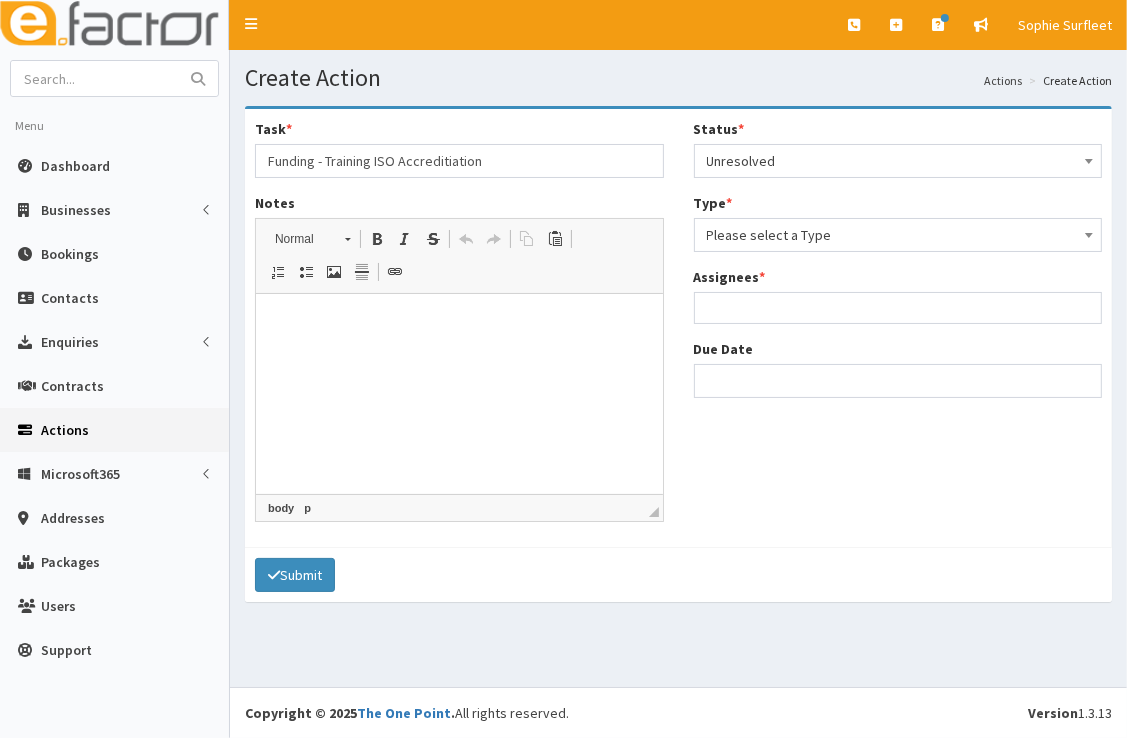 click on "Please select a Type" at bounding box center (898, 235) 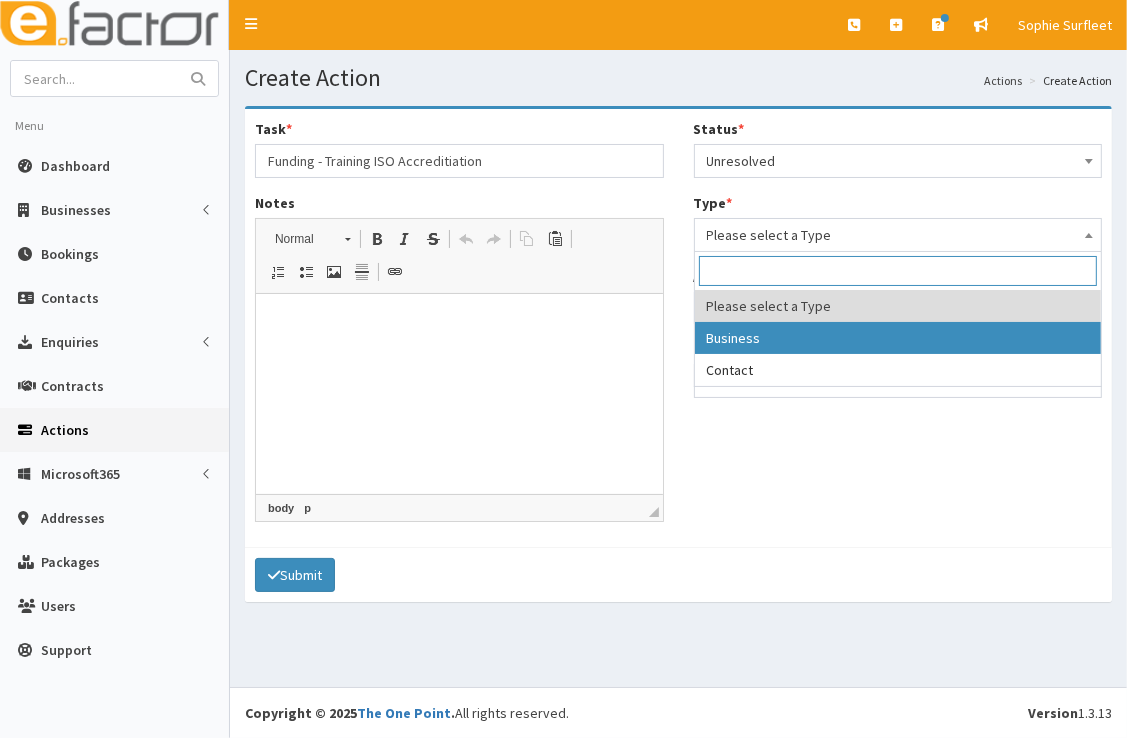 select on "business" 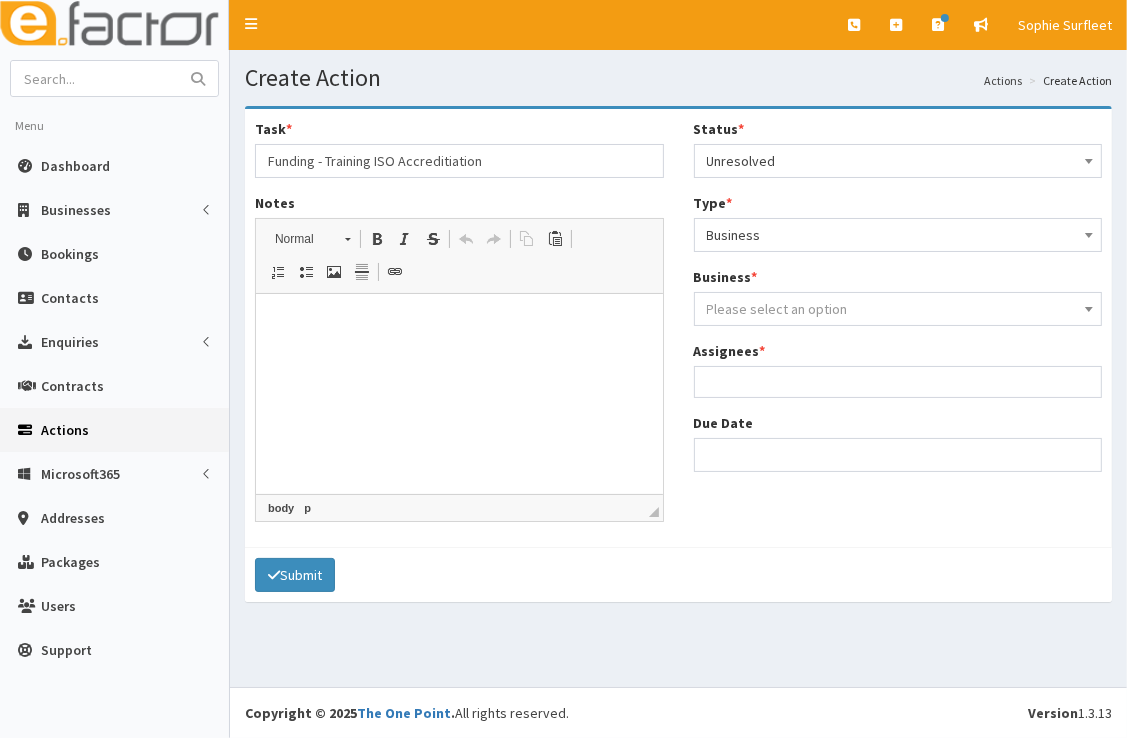 click on "Please select an option" at bounding box center (777, 309) 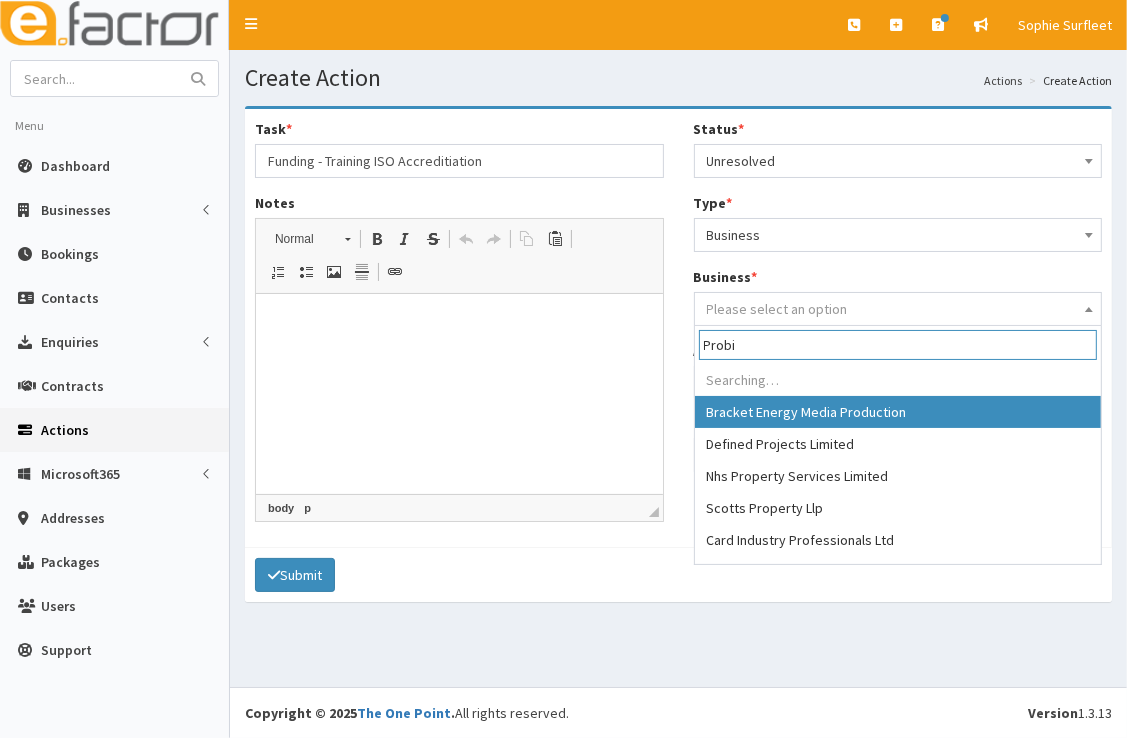 type on "Probia" 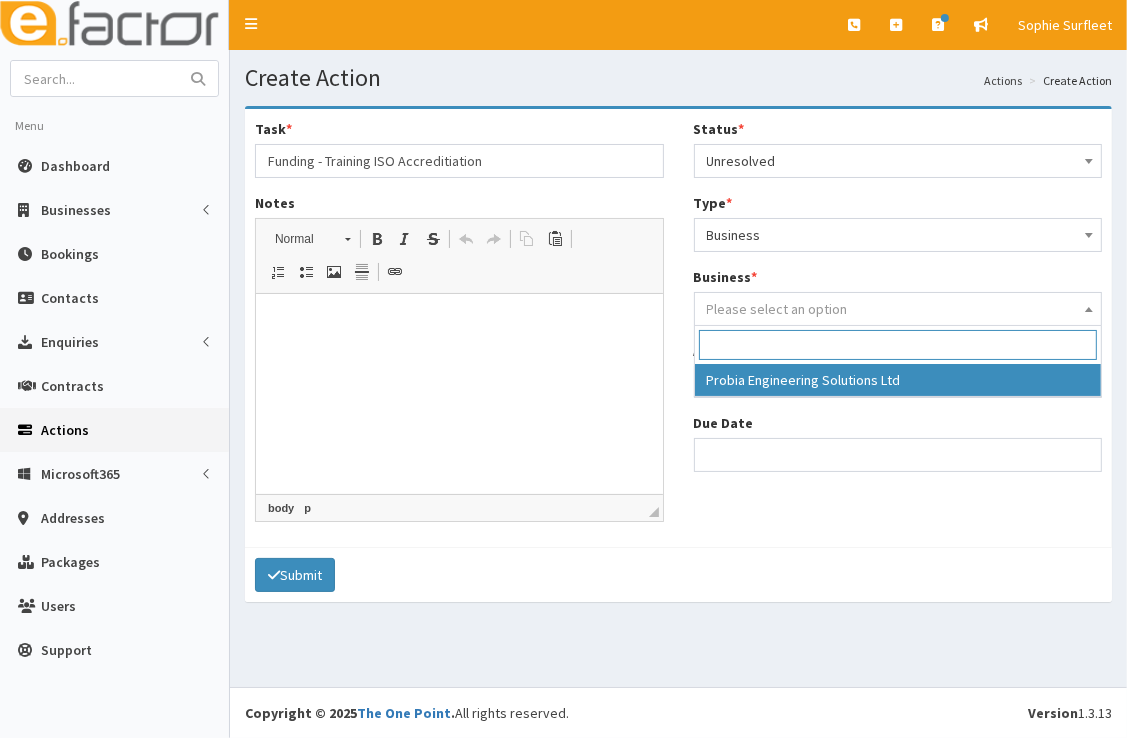 select on "4108" 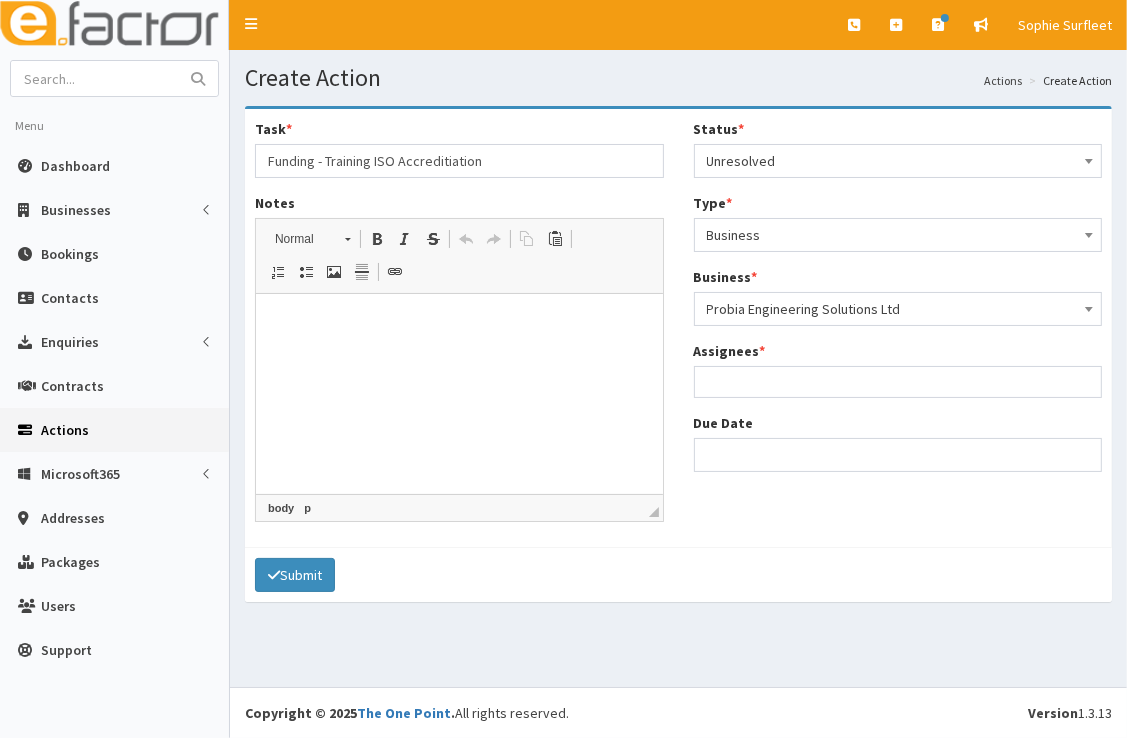 click at bounding box center [898, 379] 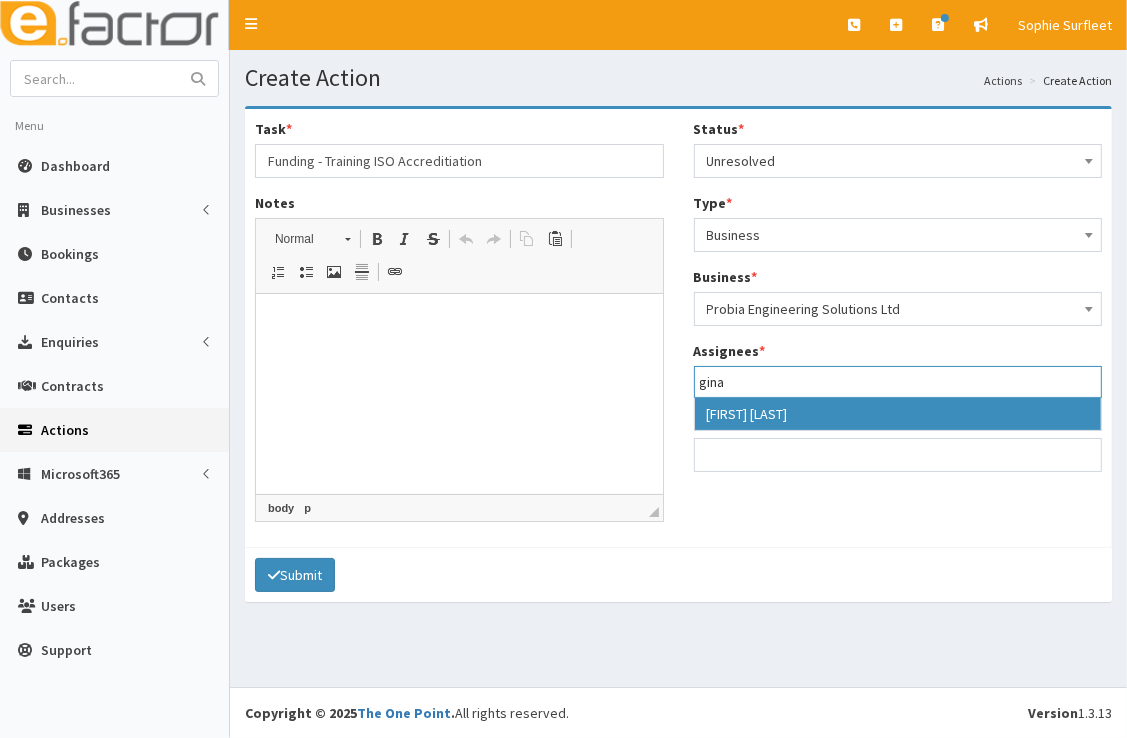 type on "gina" 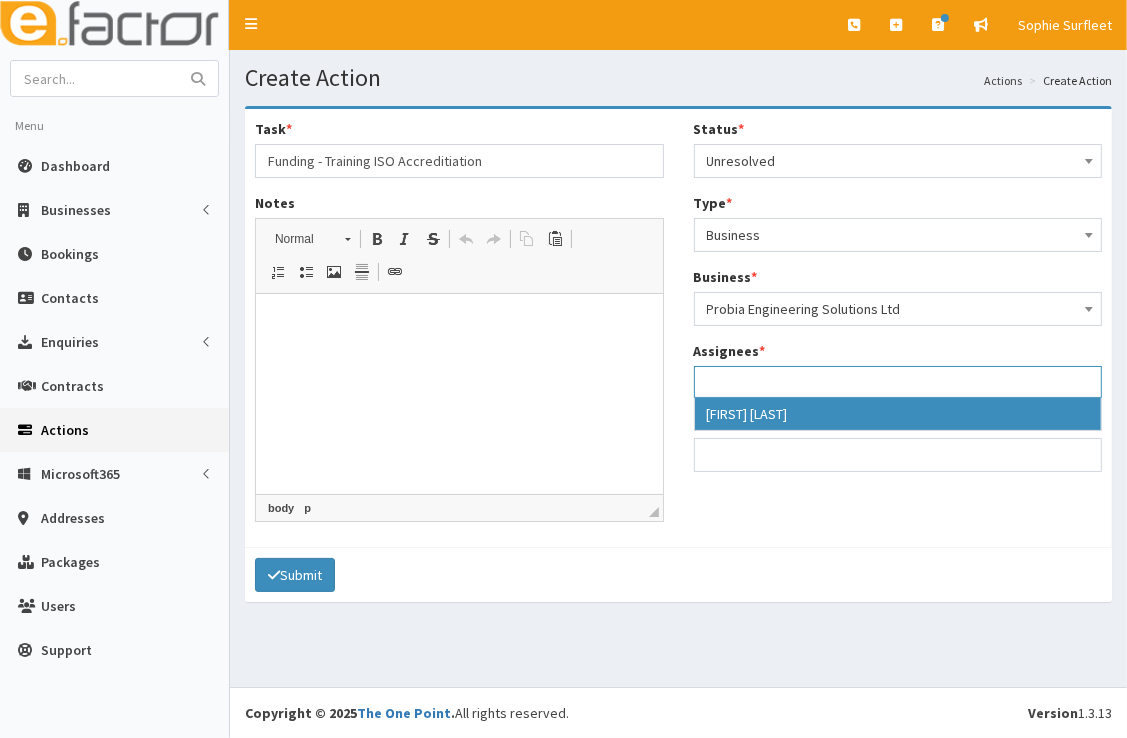 scroll, scrollTop: 130, scrollLeft: 0, axis: vertical 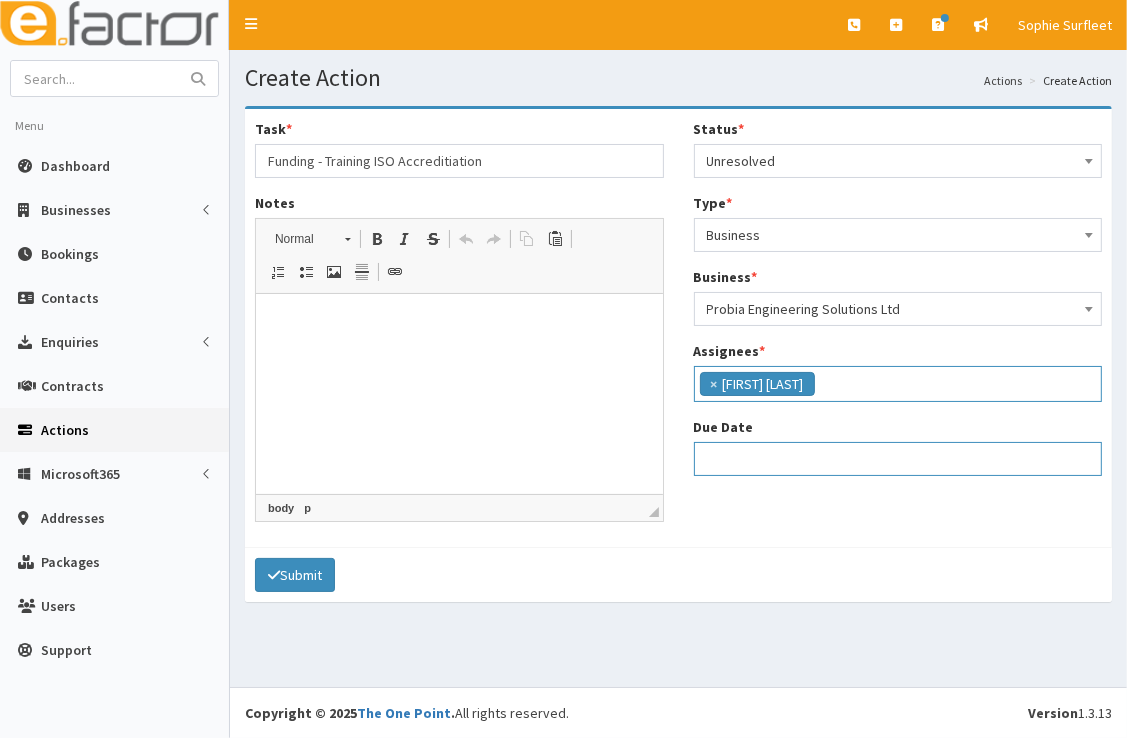 click on "Due Date" at bounding box center (898, 459) 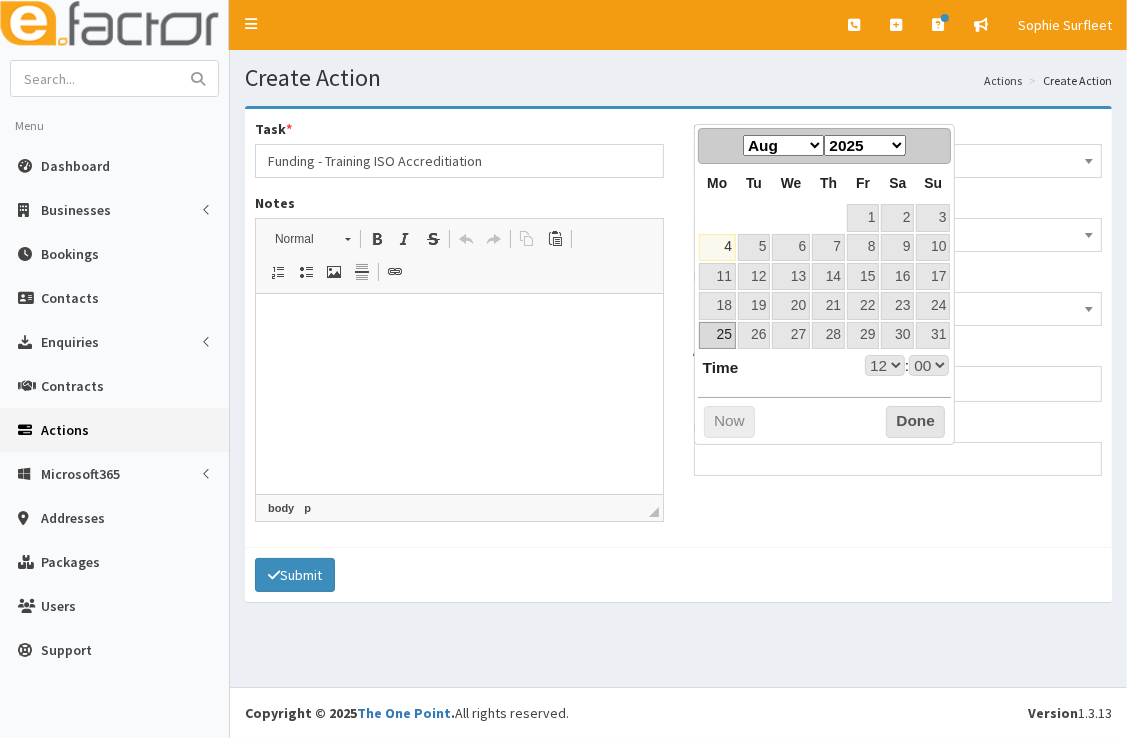 click on "25" at bounding box center [717, 335] 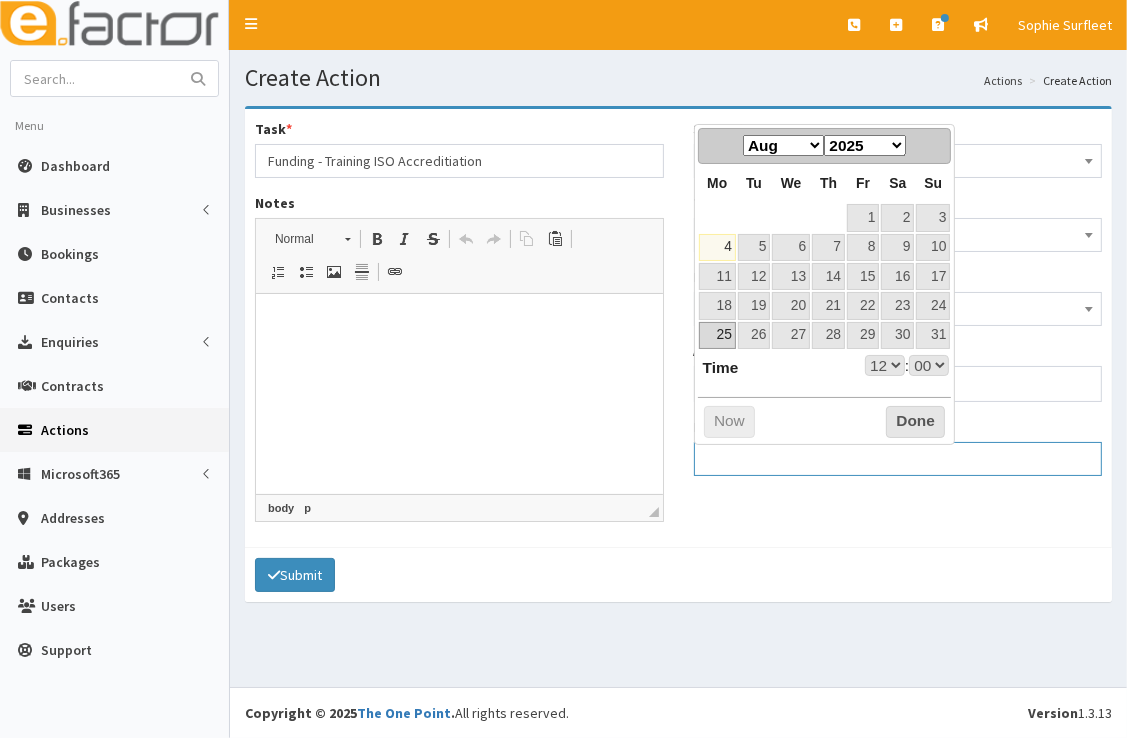 type on "25-08-2025 12:00" 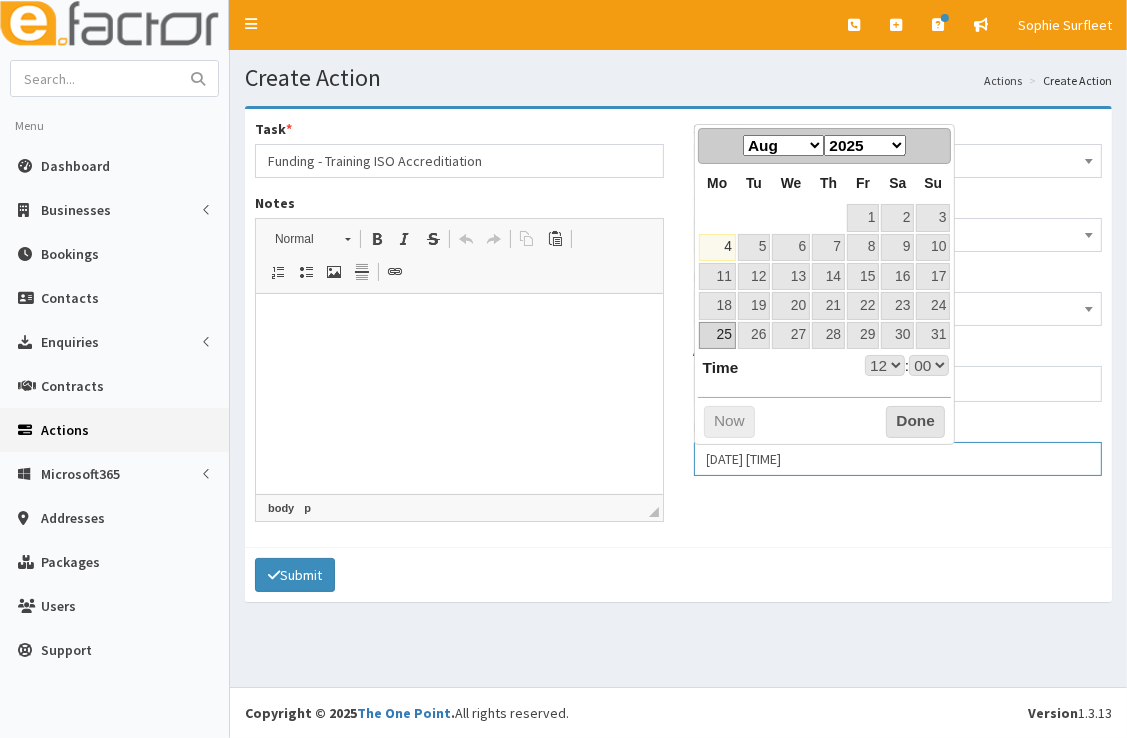select on "12" 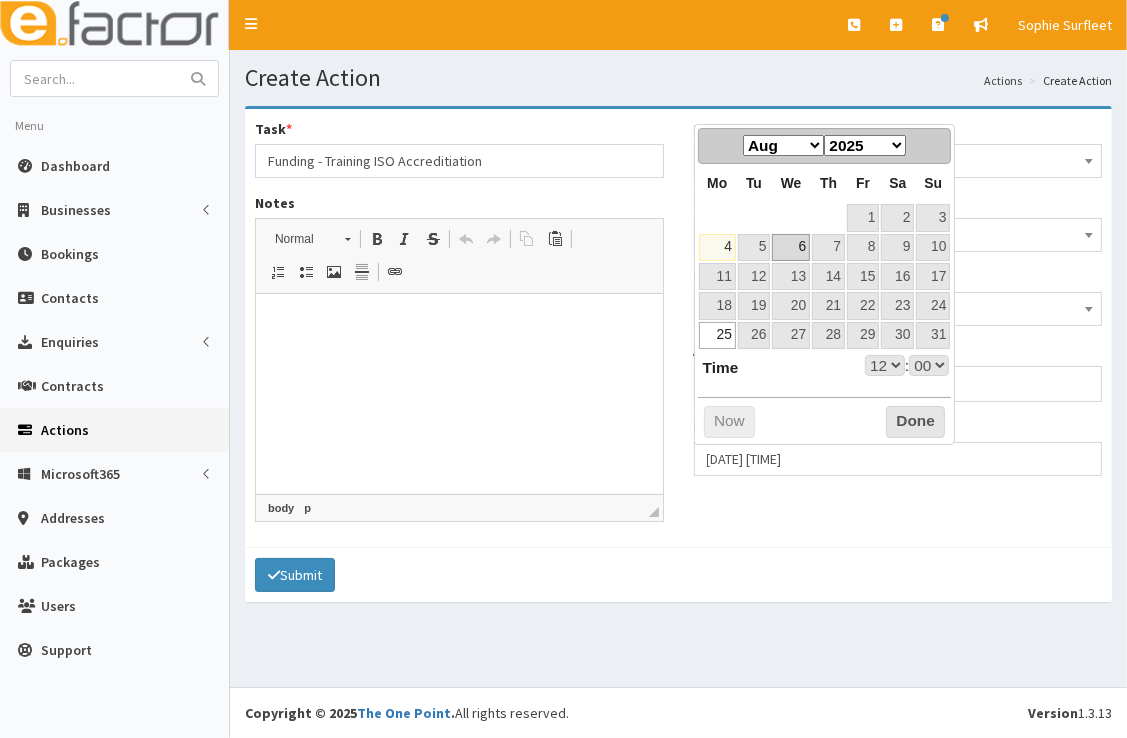 click on "6" at bounding box center [791, 247] 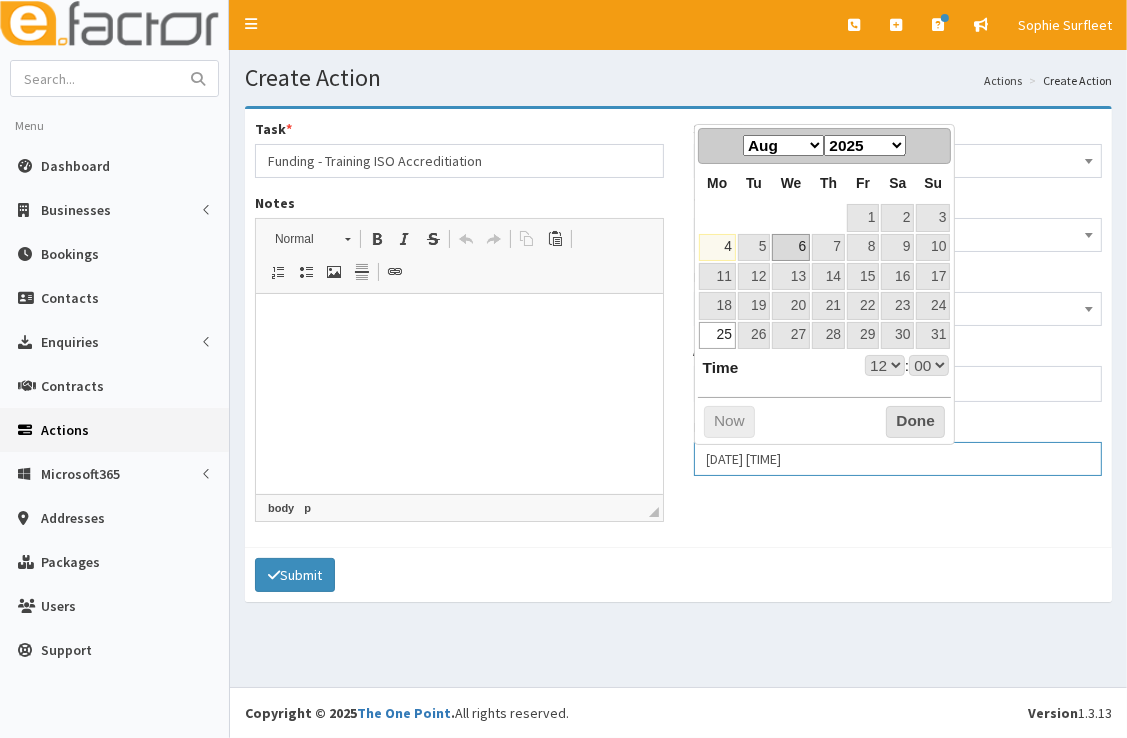 type on "06-08-2025 12:00" 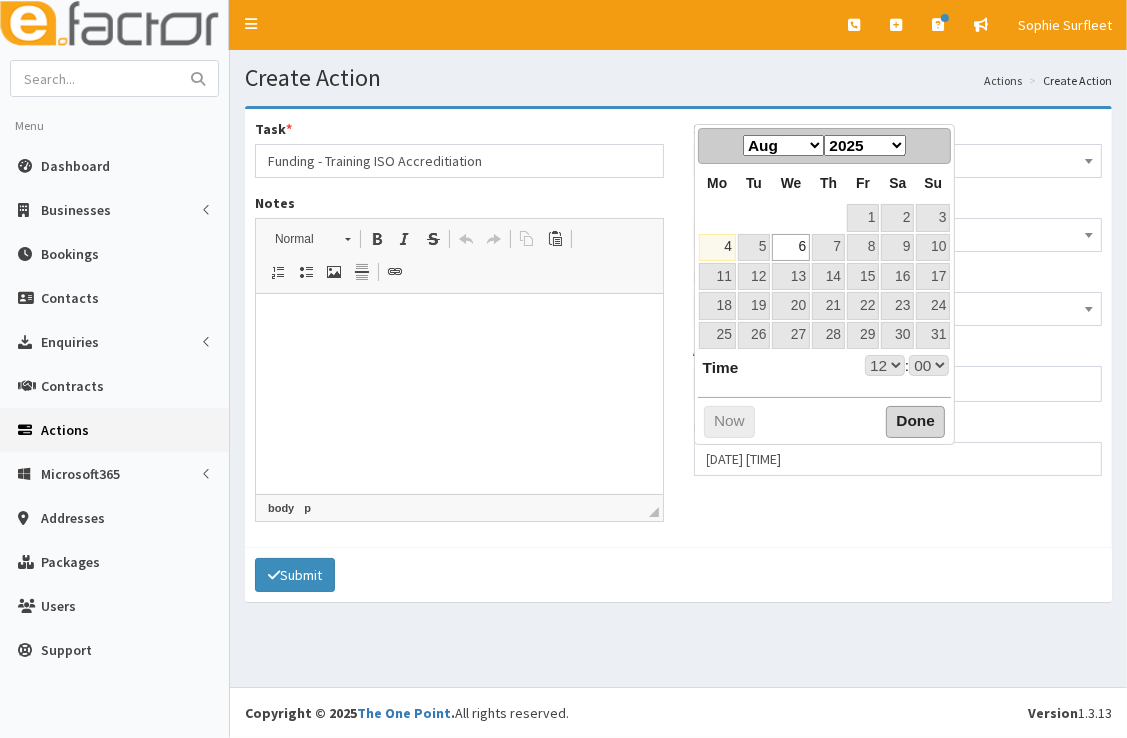 click on "Done" at bounding box center (915, 422) 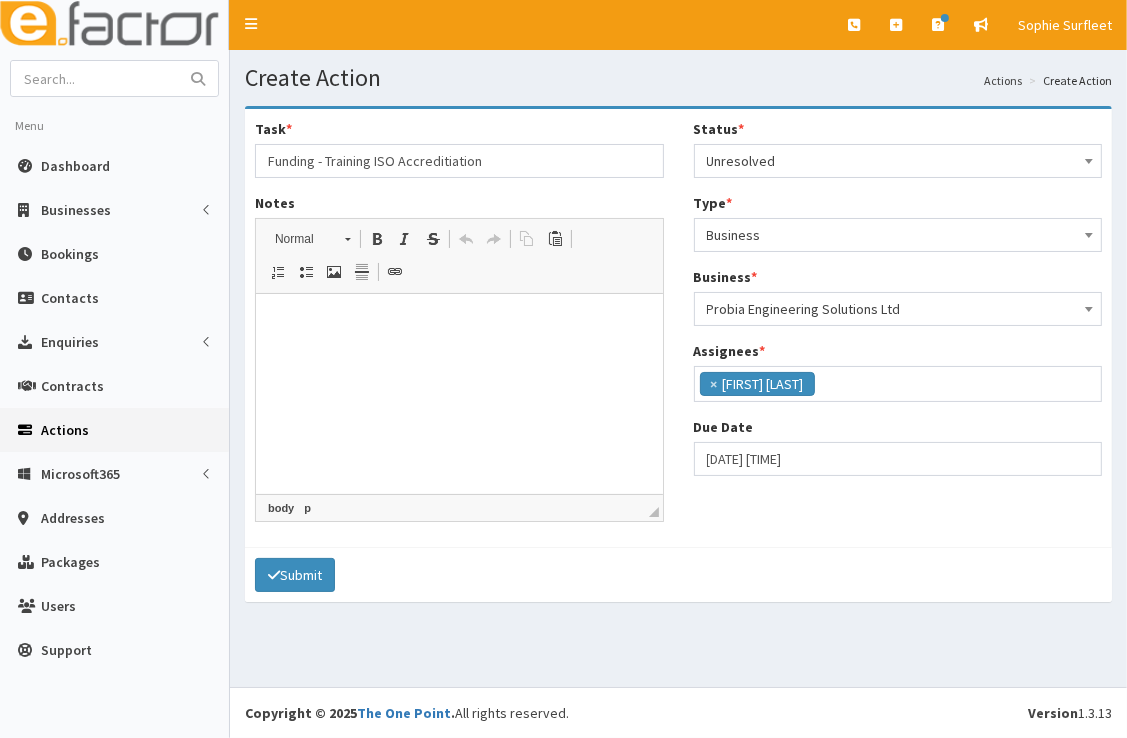 click at bounding box center (458, 324) 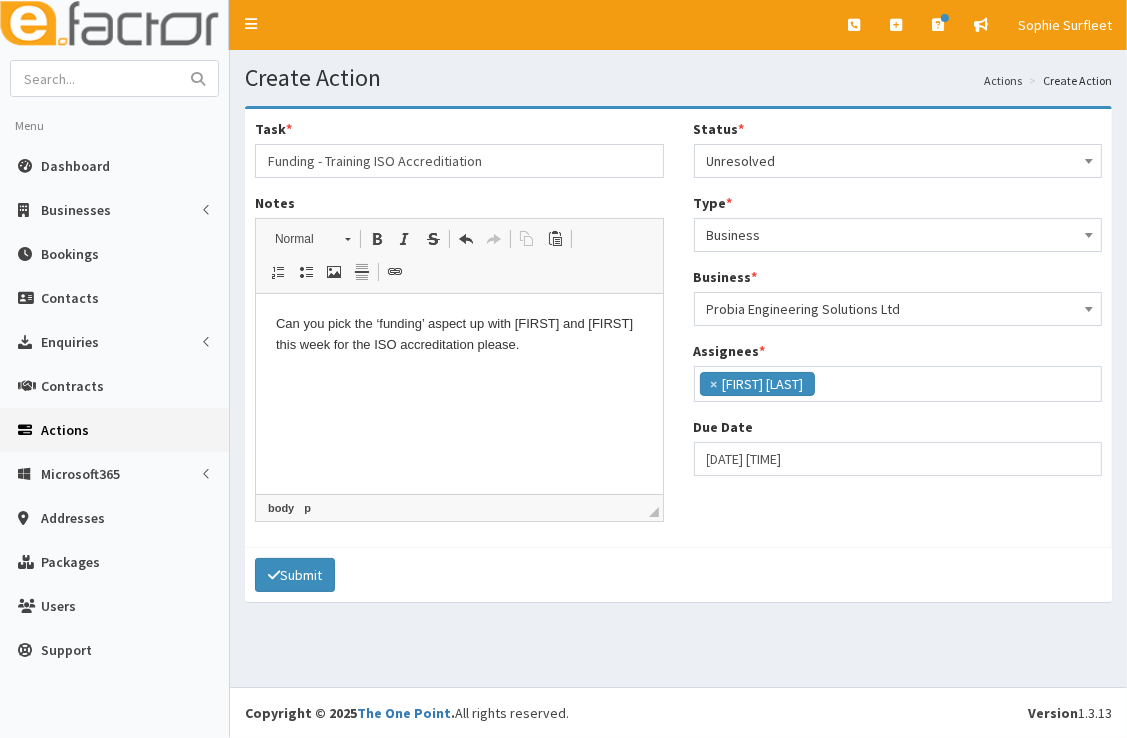 click on "Can you pick the ‘funding’ aspect up with Ed and Sam this week for the ISO accreditation please." at bounding box center [458, 335] 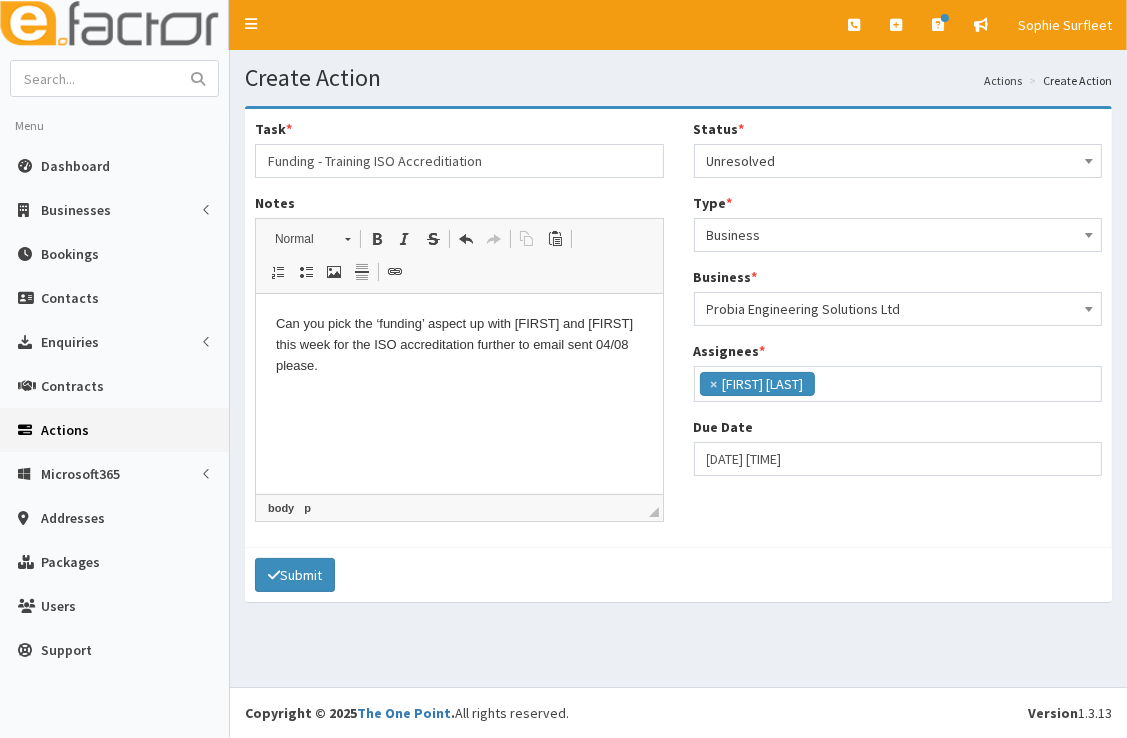 click on "Can you pick the ‘funding’ aspect up with Ed and Sam this week for the ISO accreditation further to email sent 04/08 please." at bounding box center (458, 345) 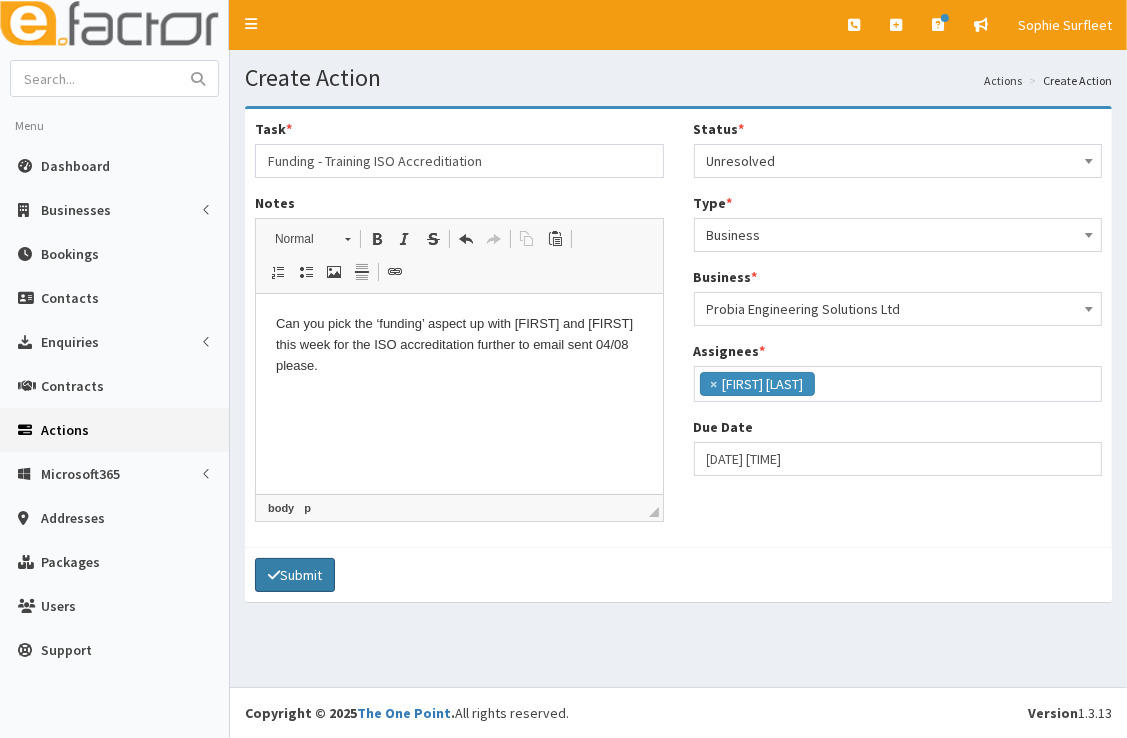 click on "Submit" at bounding box center [295, 575] 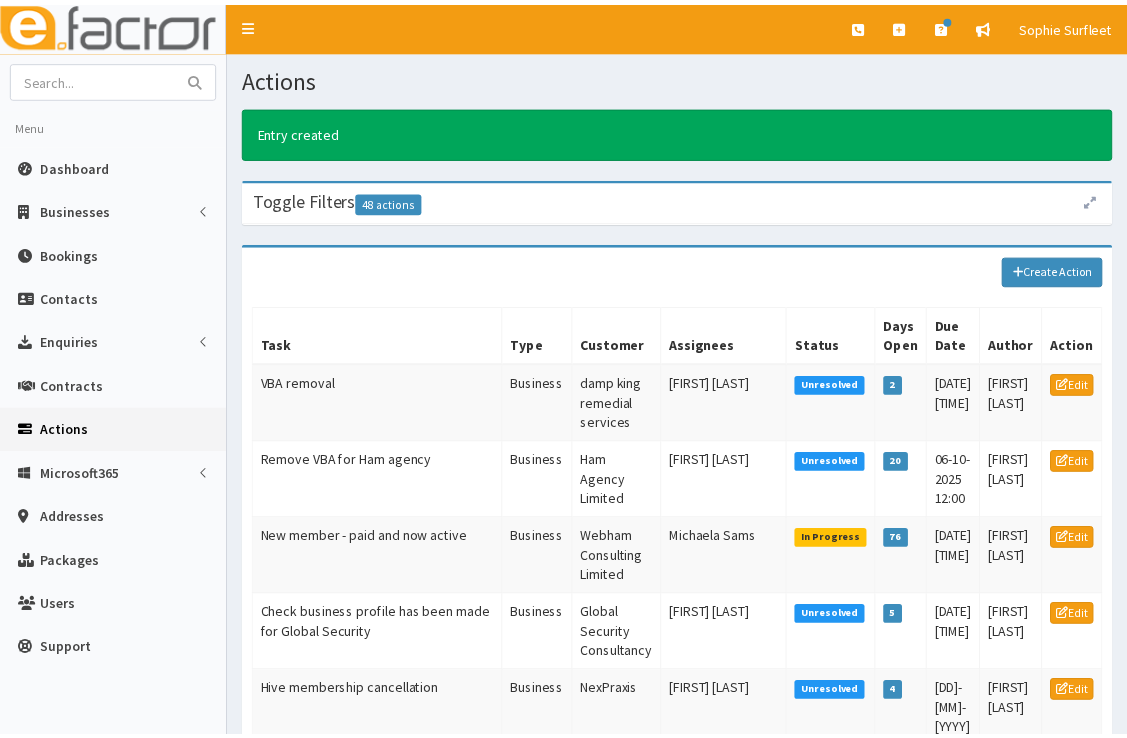 scroll, scrollTop: 0, scrollLeft: 0, axis: both 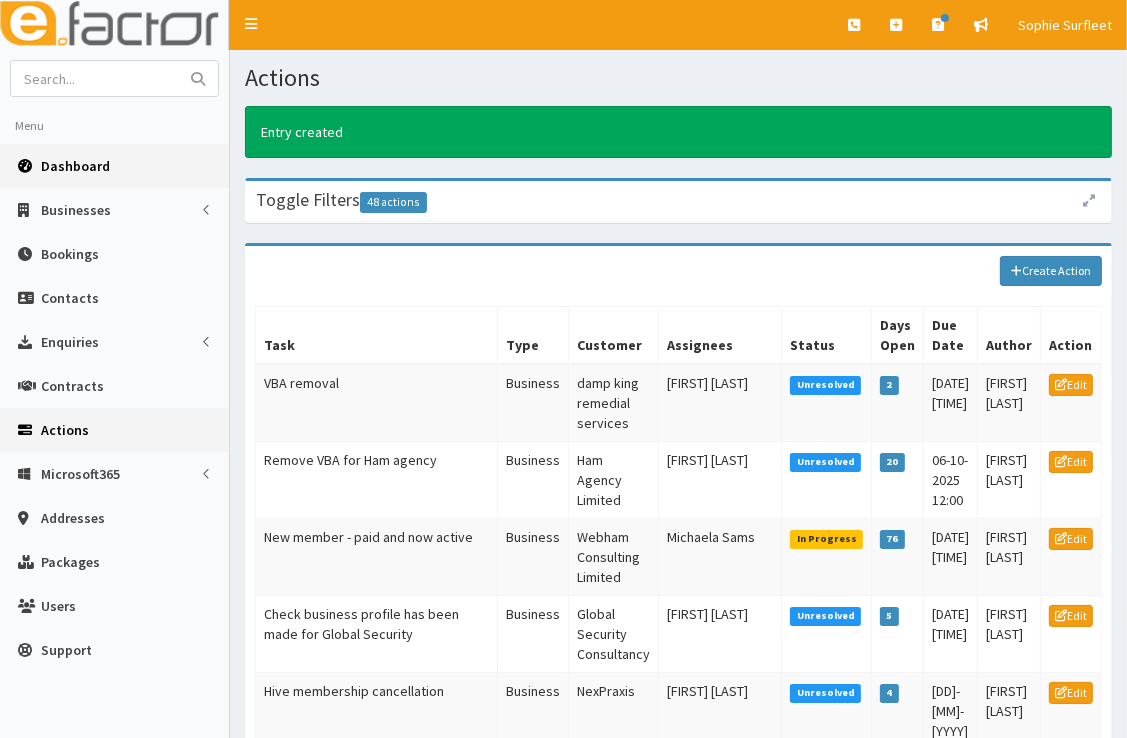 click on "Dashboard" at bounding box center [114, 166] 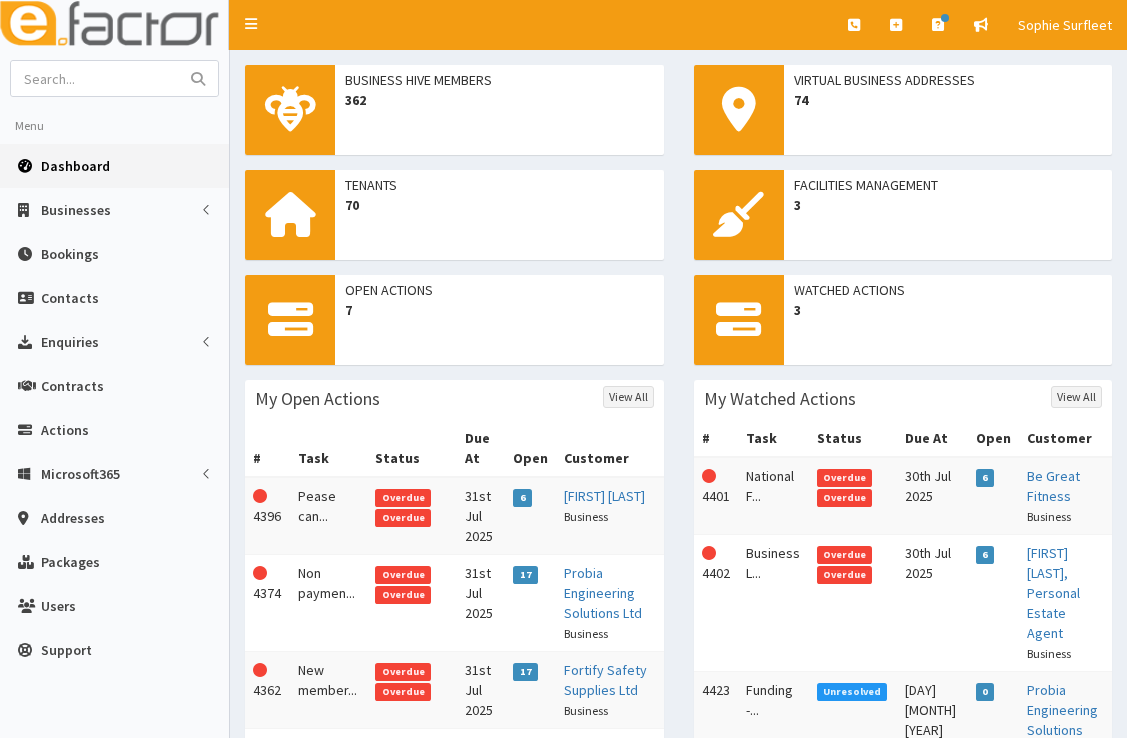 scroll, scrollTop: 0, scrollLeft: 0, axis: both 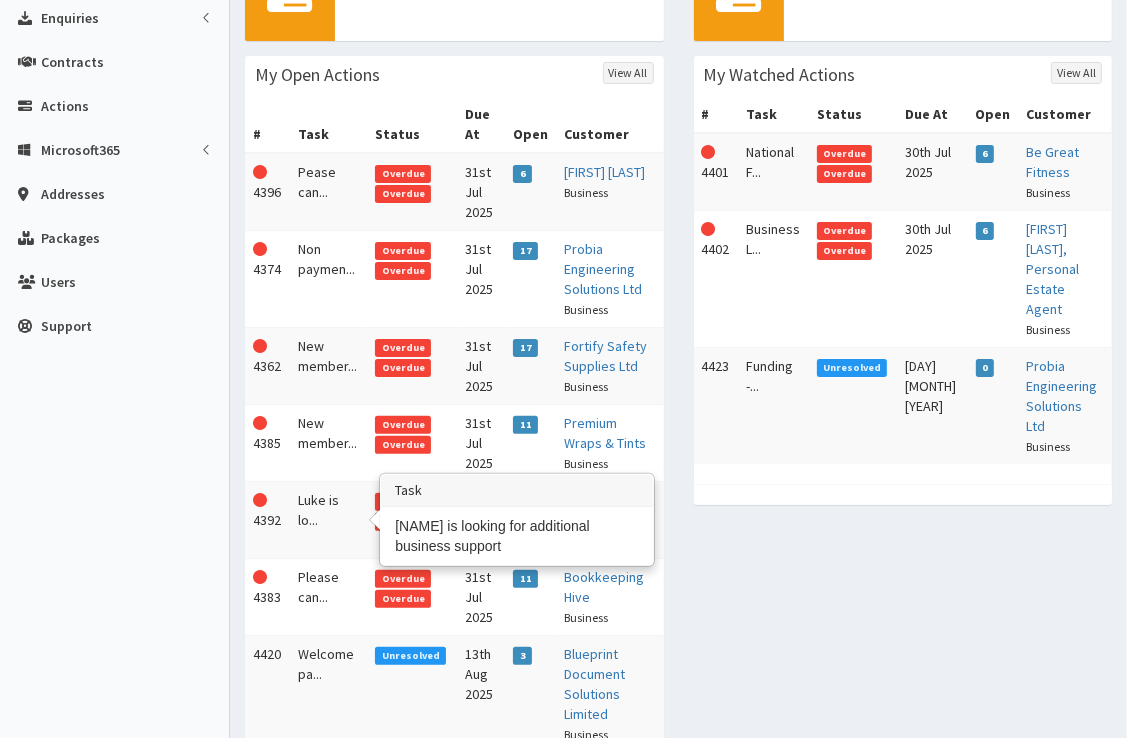 click on "Luke is lo..." at bounding box center [328, 520] 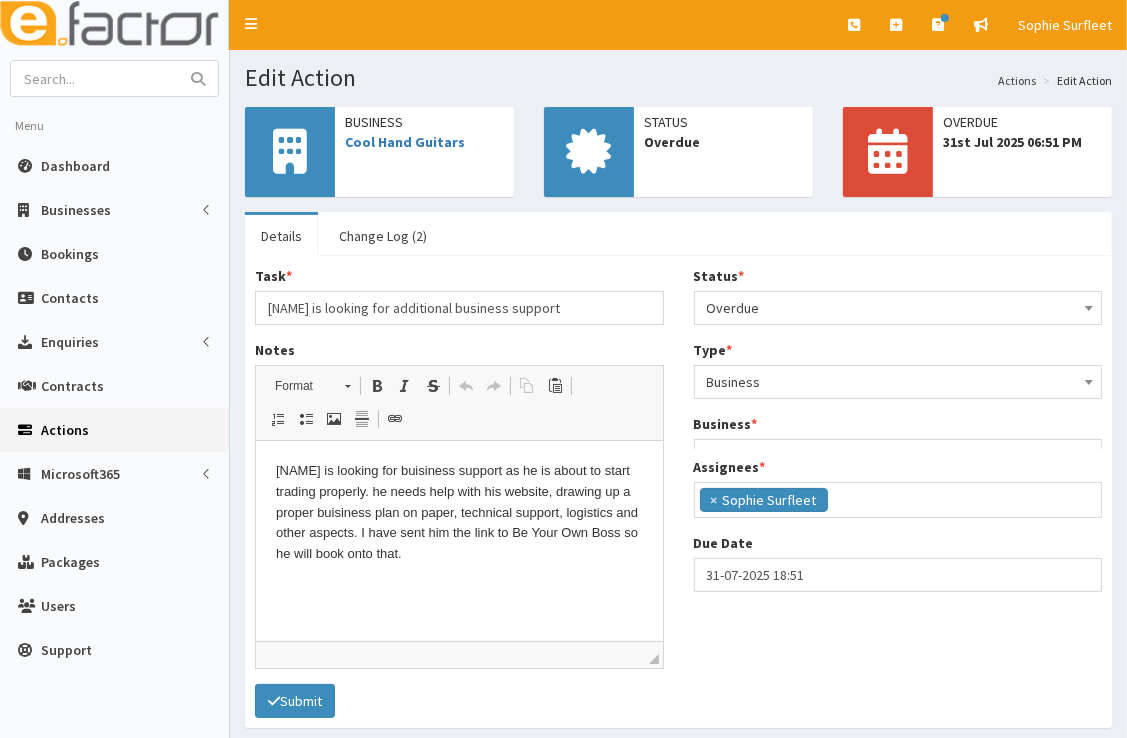 scroll, scrollTop: 0, scrollLeft: 0, axis: both 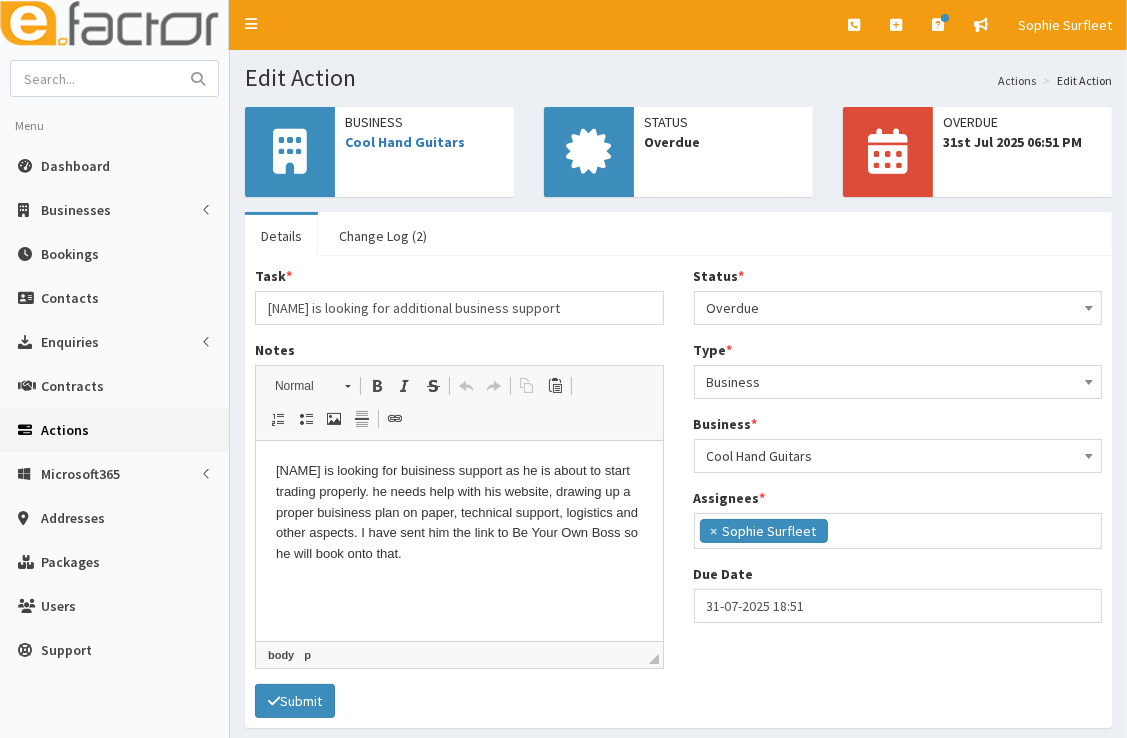 click on "[NAME] is looking for buisiness support as he is about to start trading properly. he needs help with his website, drawing up a proper buisiness plan on paper, technical support, logistics and other aspects. I have sent him the link to Be Your Own Boss so he will book onto that." at bounding box center [458, 513] 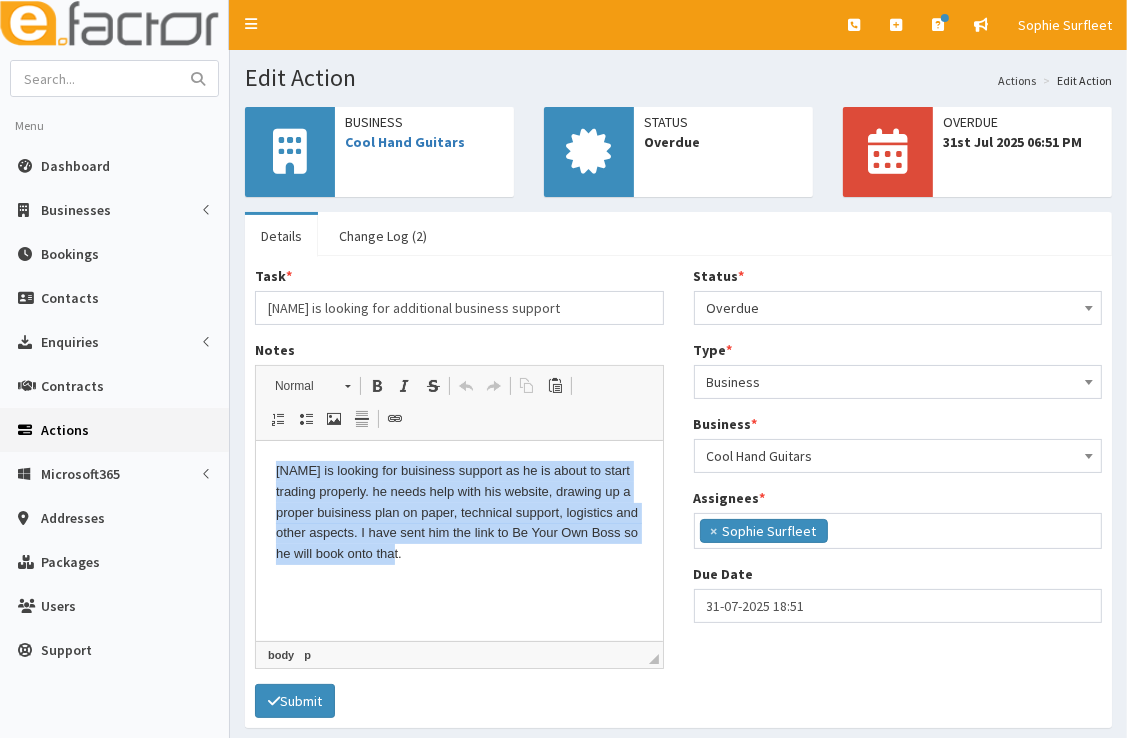 drag, startPoint x: 417, startPoint y: 559, endPoint x: 256, endPoint y: 469, distance: 184.44783 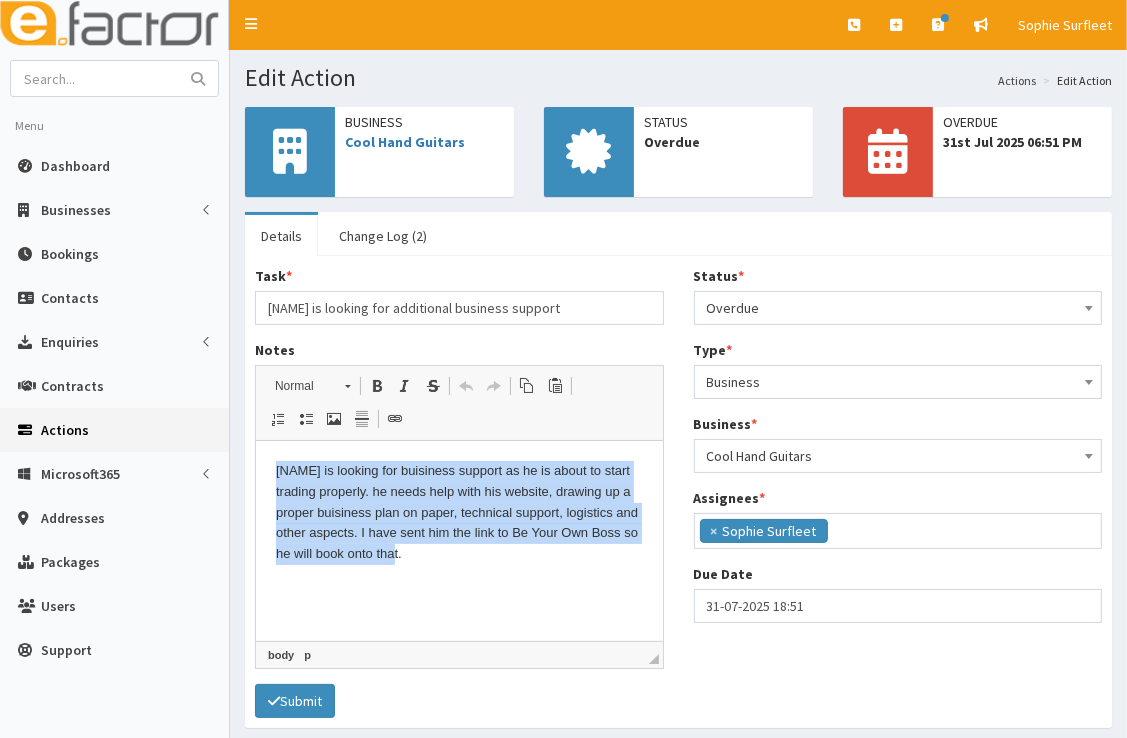 click on "[NAME] is looking for buisiness support as he is about to start trading properly. he needs help with his website, drawing up a proper buisiness plan on paper, technical support, logistics and other aspects. I have sent him the link to Be Your Own Boss so he will book onto that." at bounding box center (458, 513) 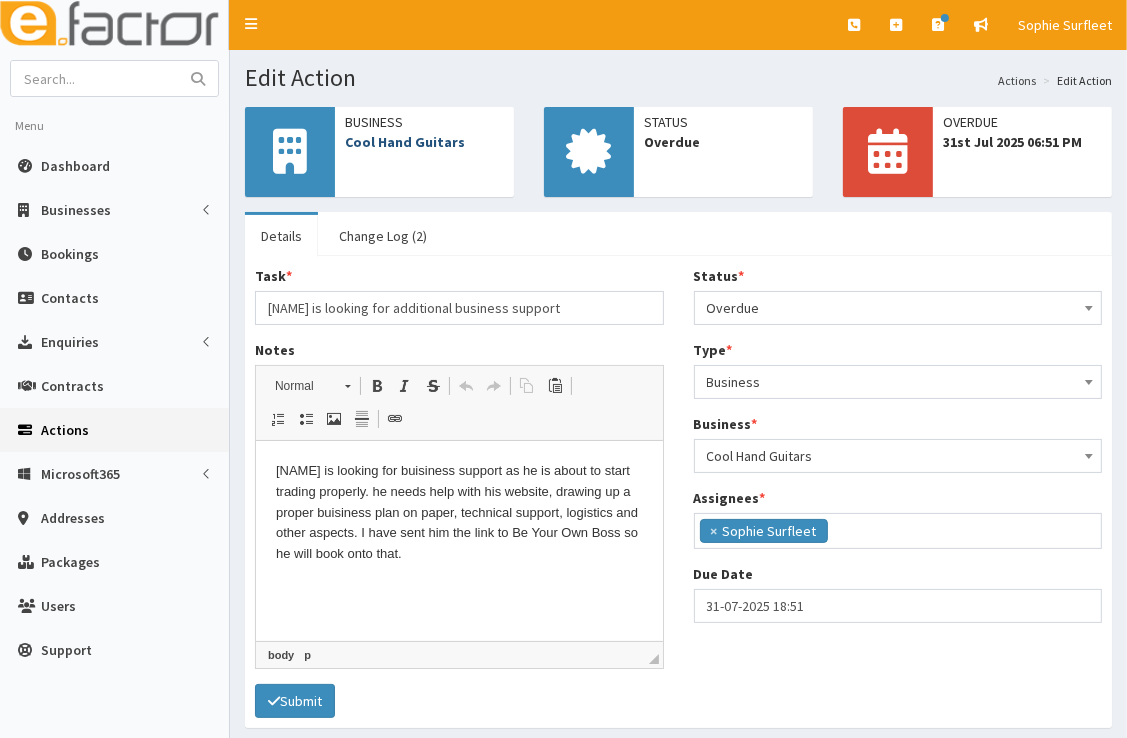 click on "Cool Hand Guitars" at bounding box center [405, 142] 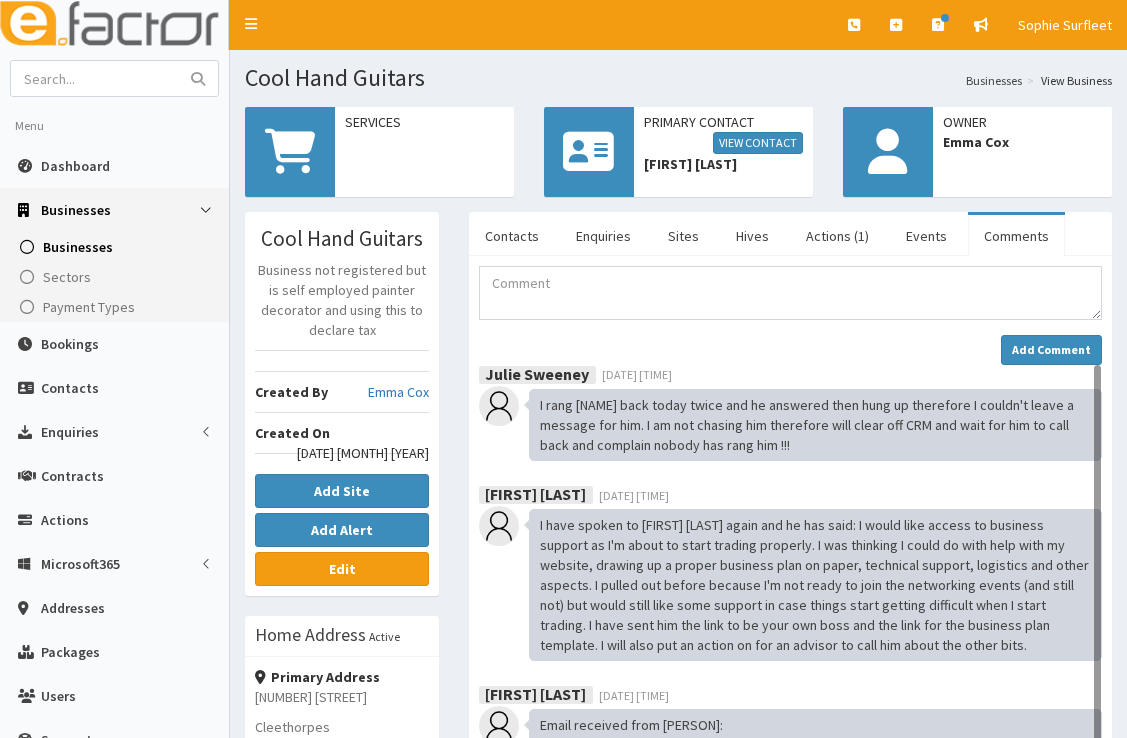 scroll, scrollTop: 0, scrollLeft: 0, axis: both 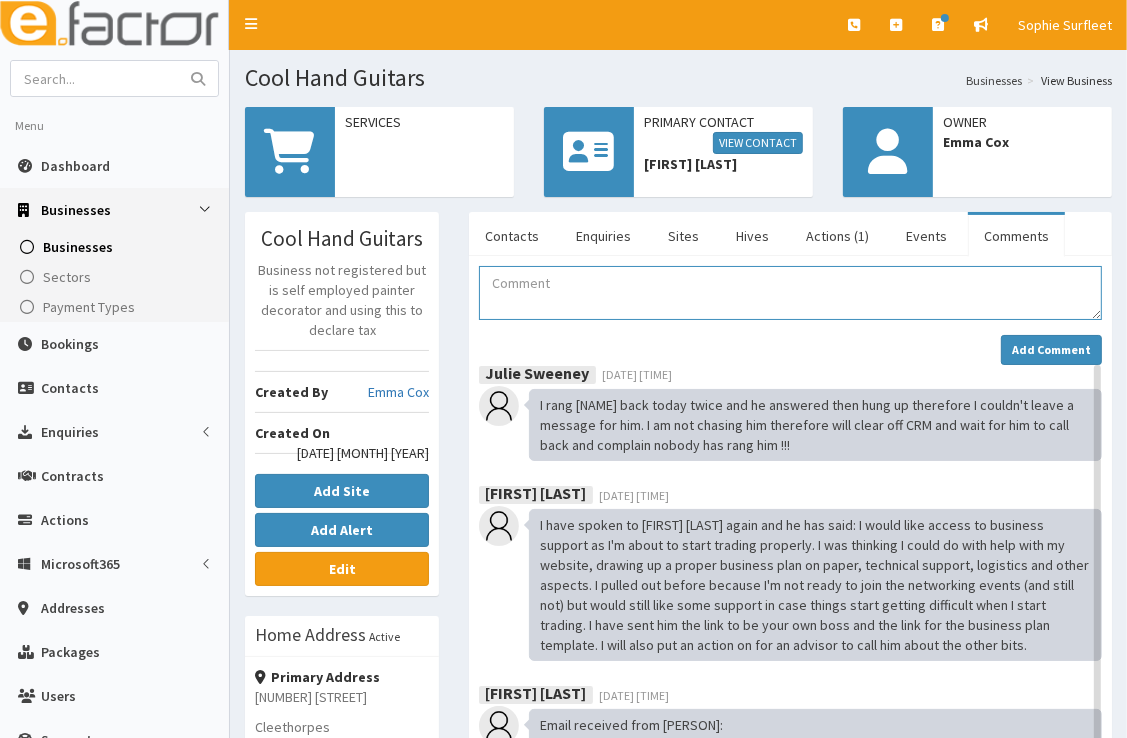 click at bounding box center (790, 293) 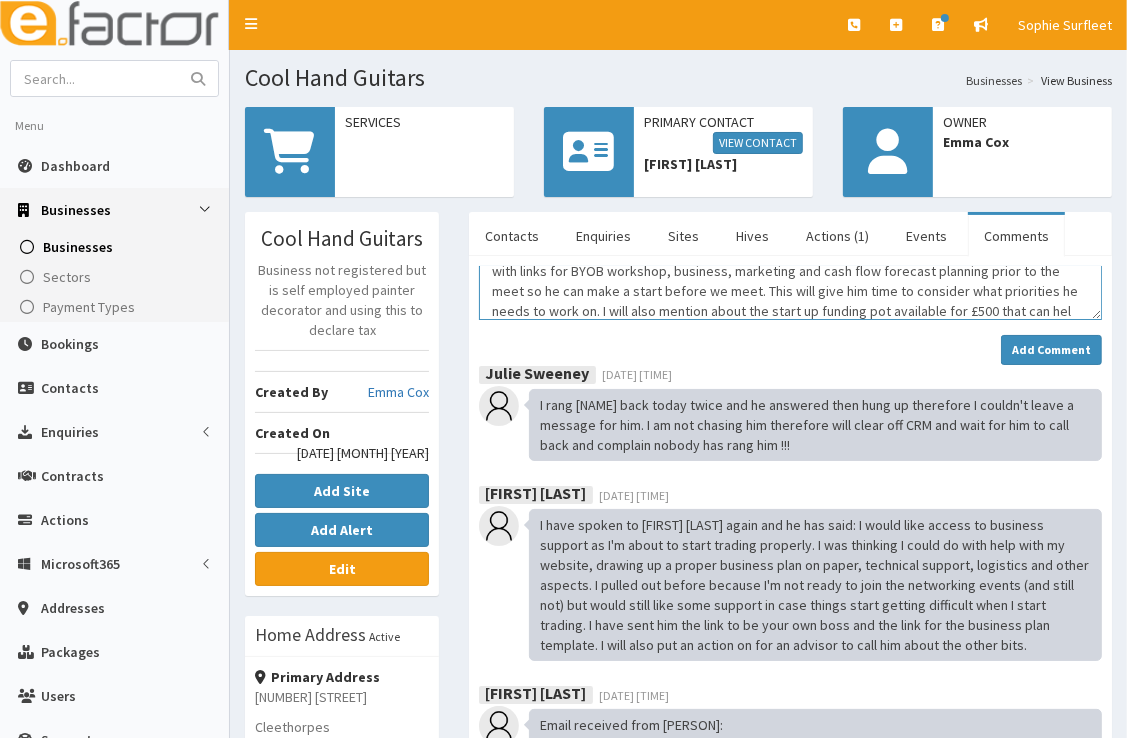 scroll, scrollTop: 52, scrollLeft: 0, axis: vertical 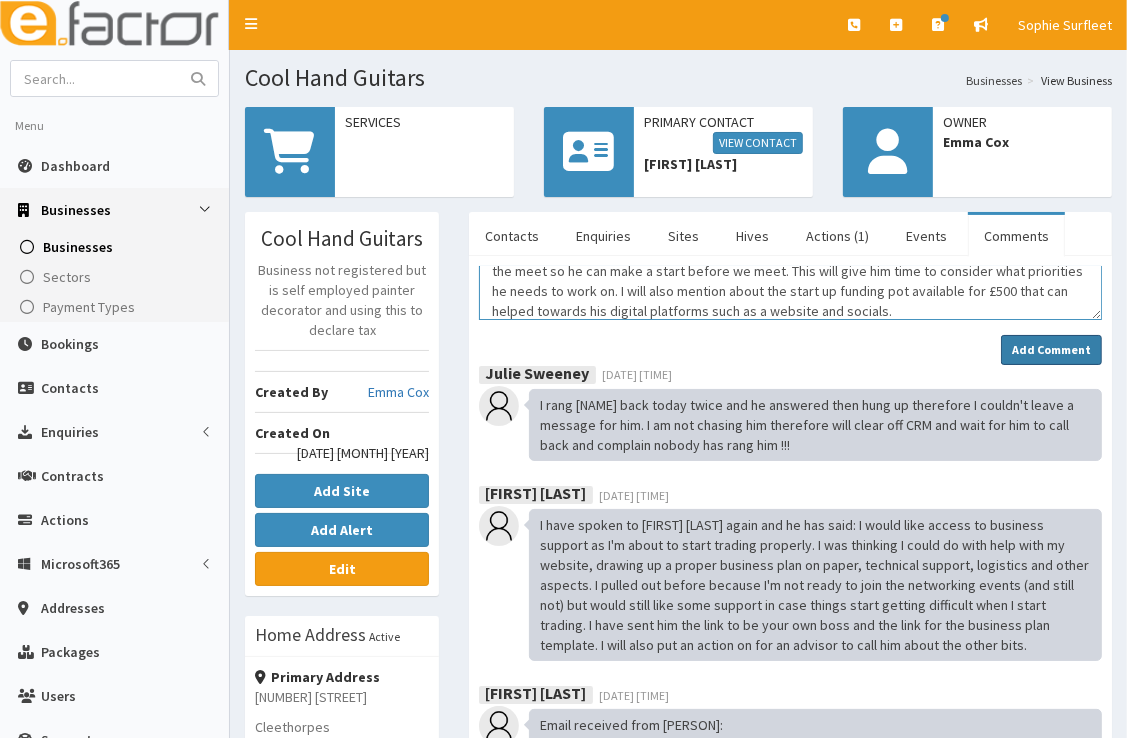 type on "Email sent inviting him to a business support meeting on [DATE] [MONTH]. I have also sent him an email with links for BYOB workshop, business, marketing and cash flow forecast planning prior to the meet so he can make a start before we meet. This will give him time to consider what priorities he needs to work on. I will also mention about the start up funding pot available for £500 that can helped towards his digital platforms such as a website and socials." 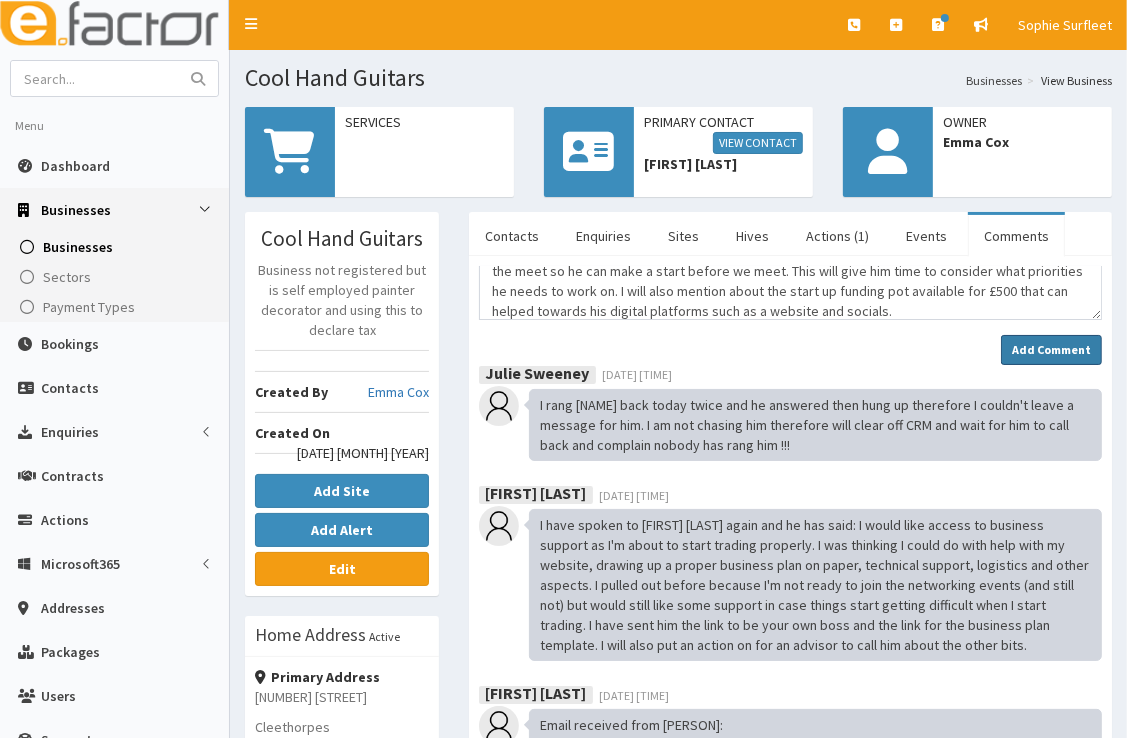 click on "Add Comment" at bounding box center [1051, 349] 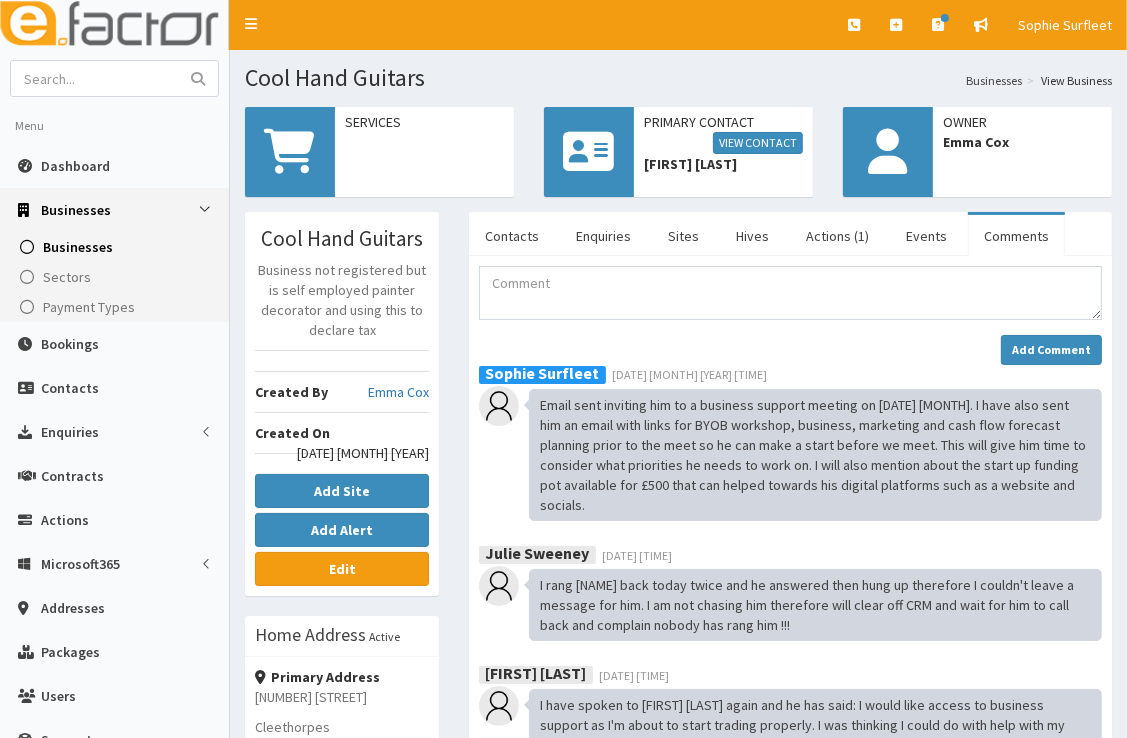 drag, startPoint x: 1080, startPoint y: 486, endPoint x: 508, endPoint y: 415, distance: 576.38965 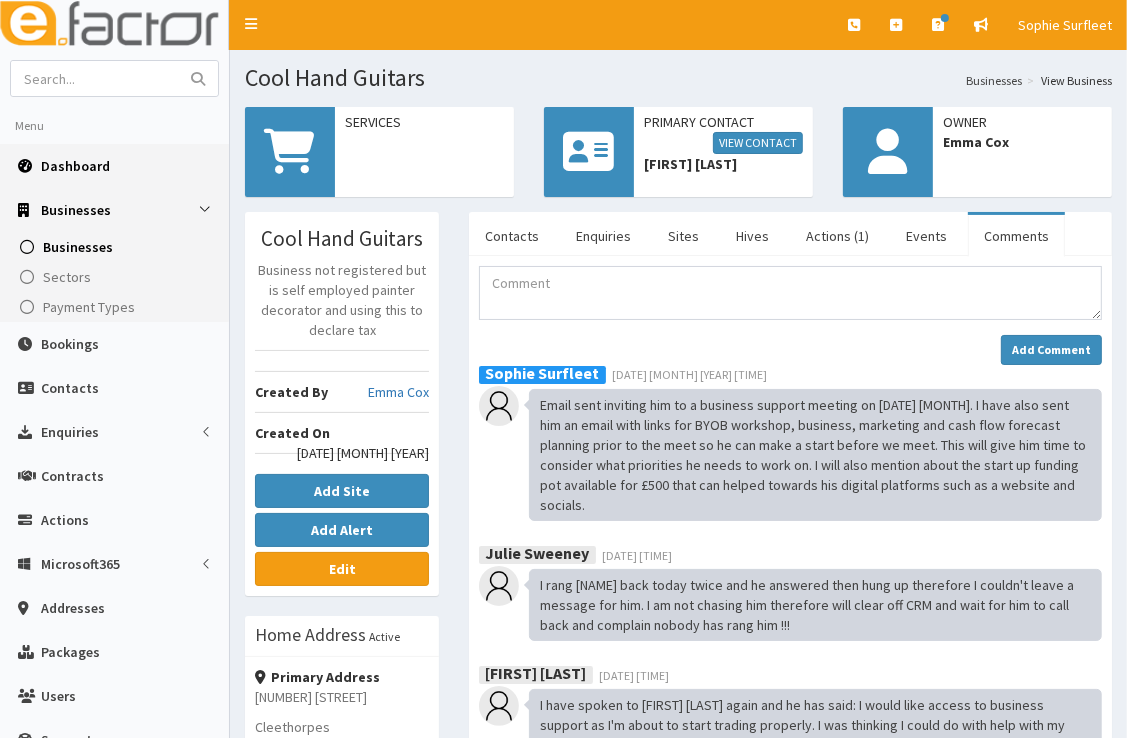 click on "Dashboard" at bounding box center [114, 166] 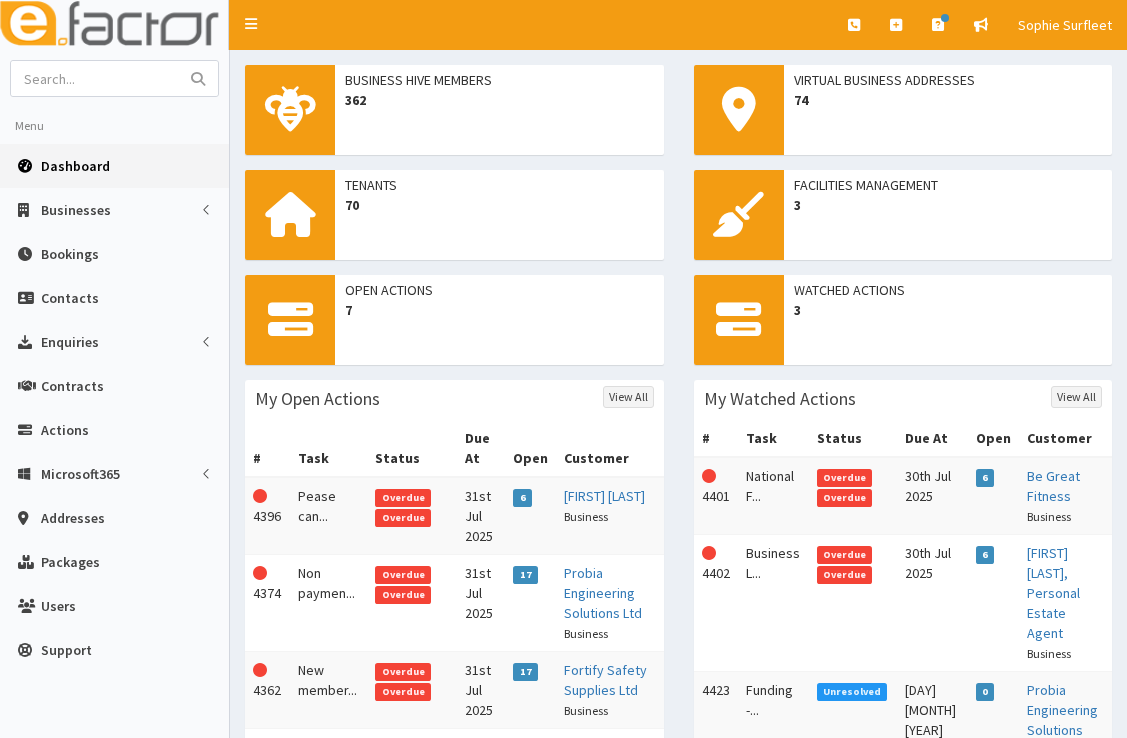 scroll, scrollTop: 0, scrollLeft: 0, axis: both 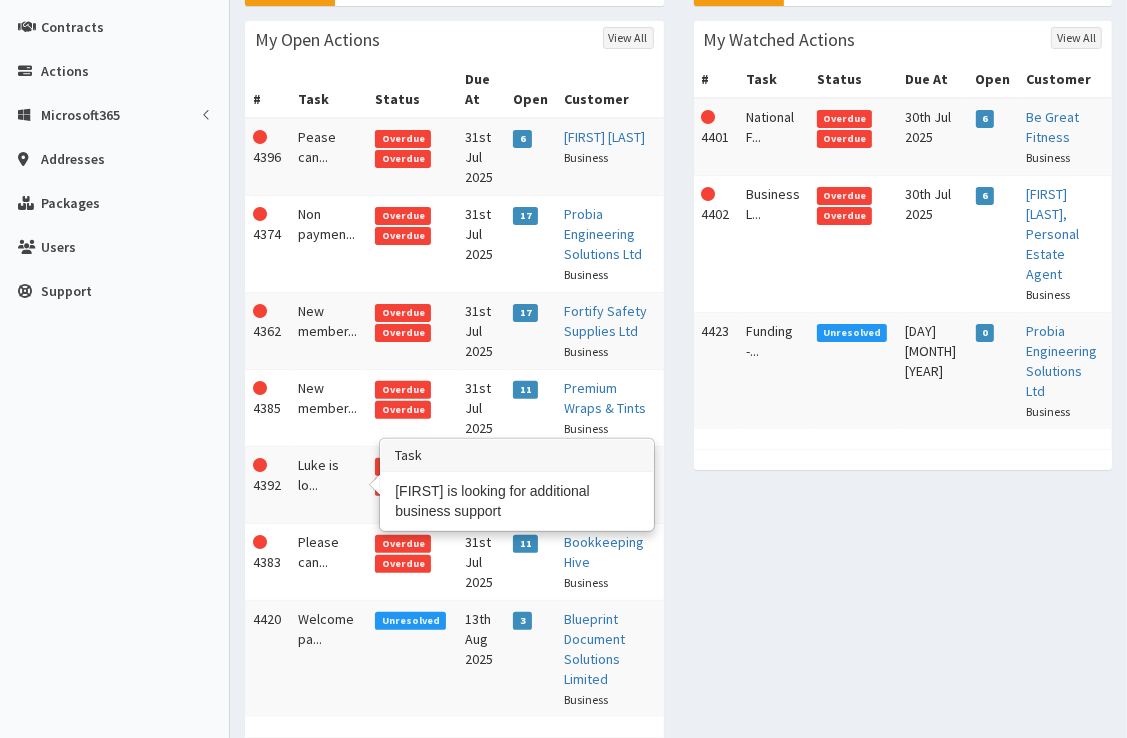 click on "Luke is lo..." at bounding box center [328, 485] 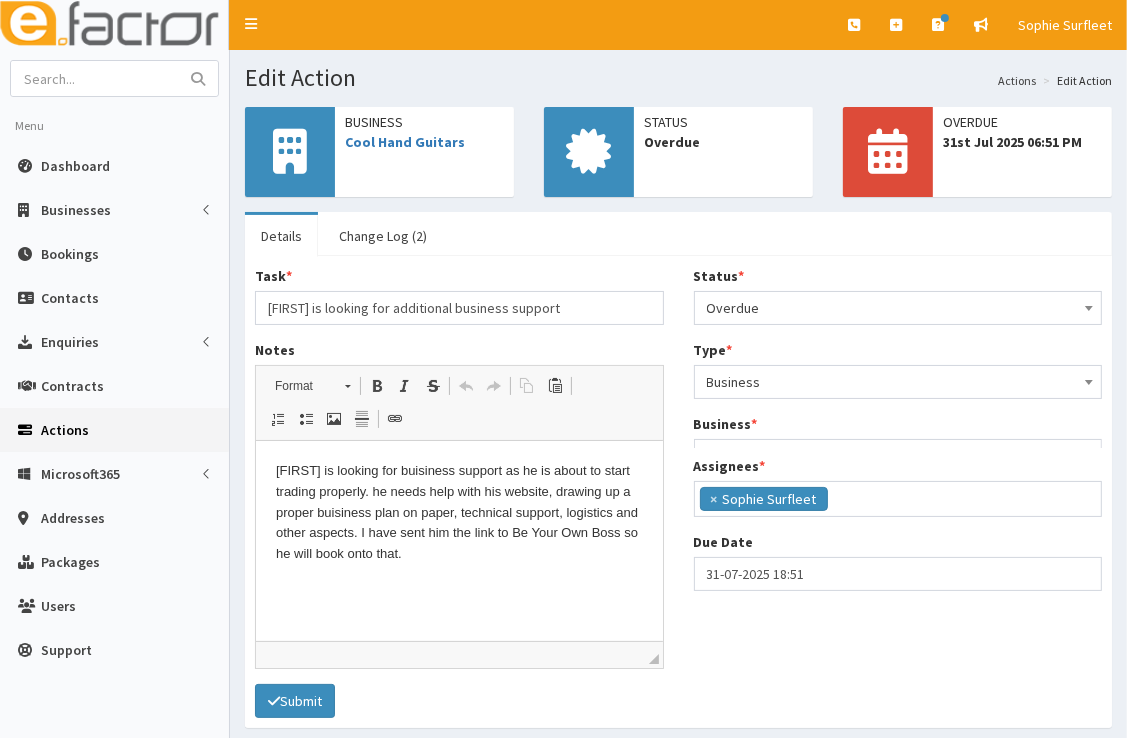 scroll, scrollTop: 0, scrollLeft: 0, axis: both 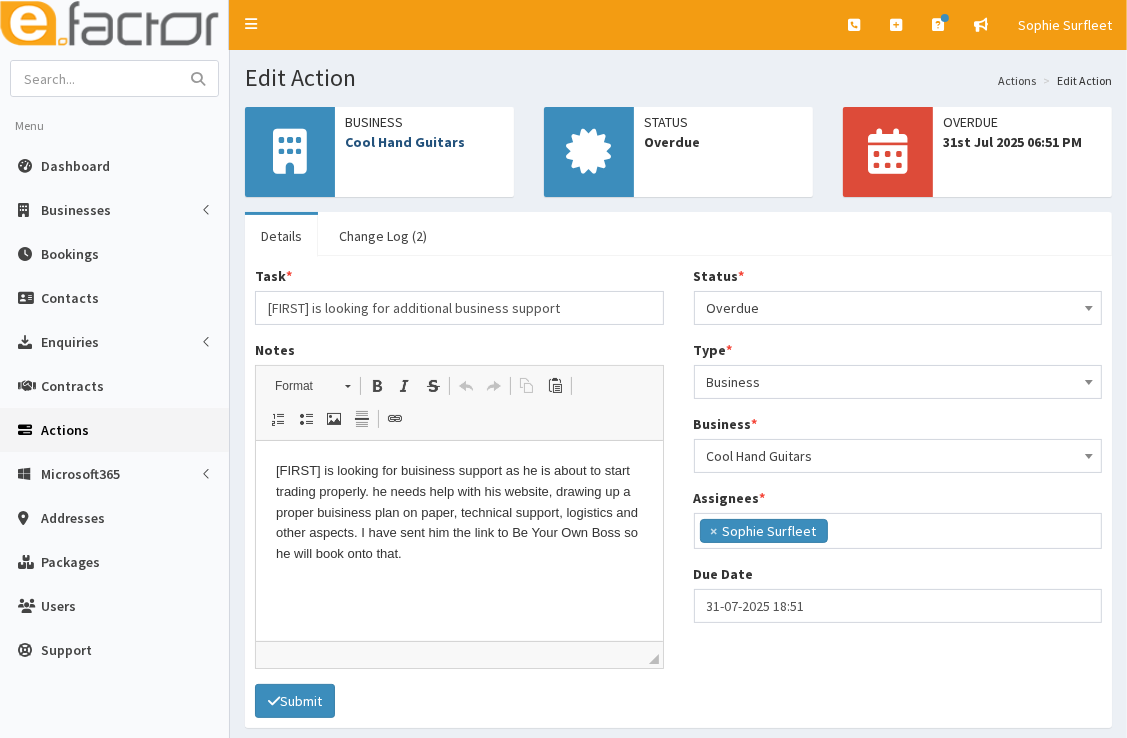 click on "Cool Hand Guitars" at bounding box center (405, 142) 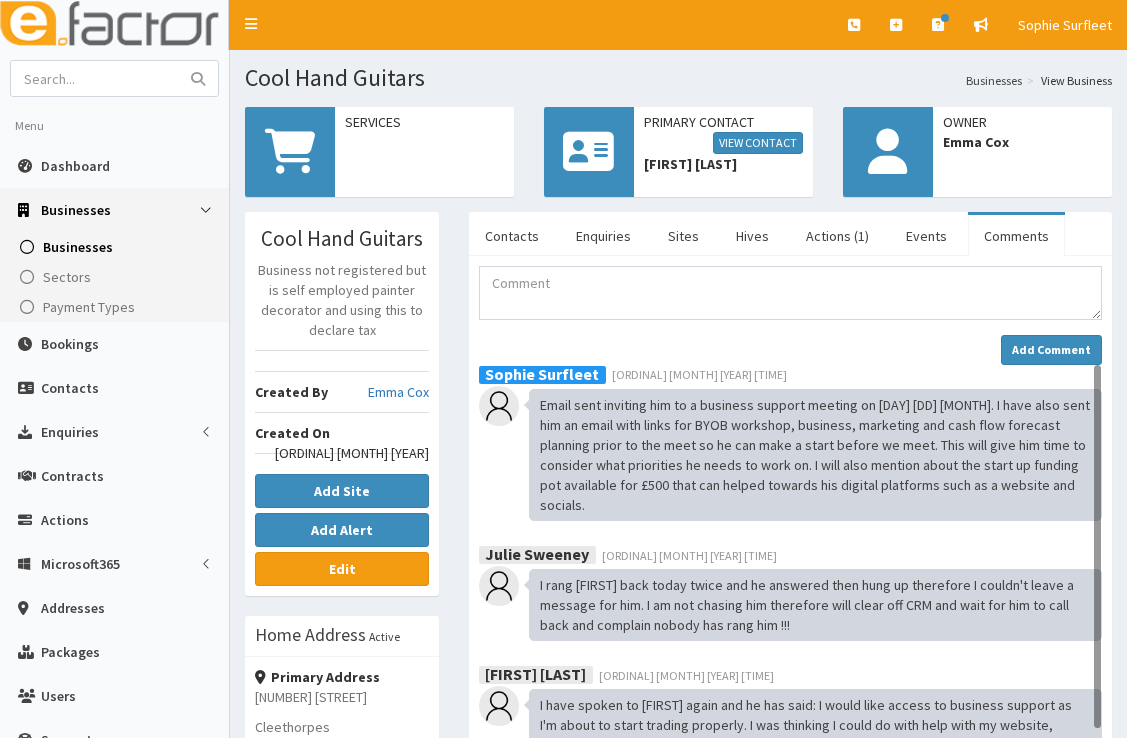scroll, scrollTop: 0, scrollLeft: 0, axis: both 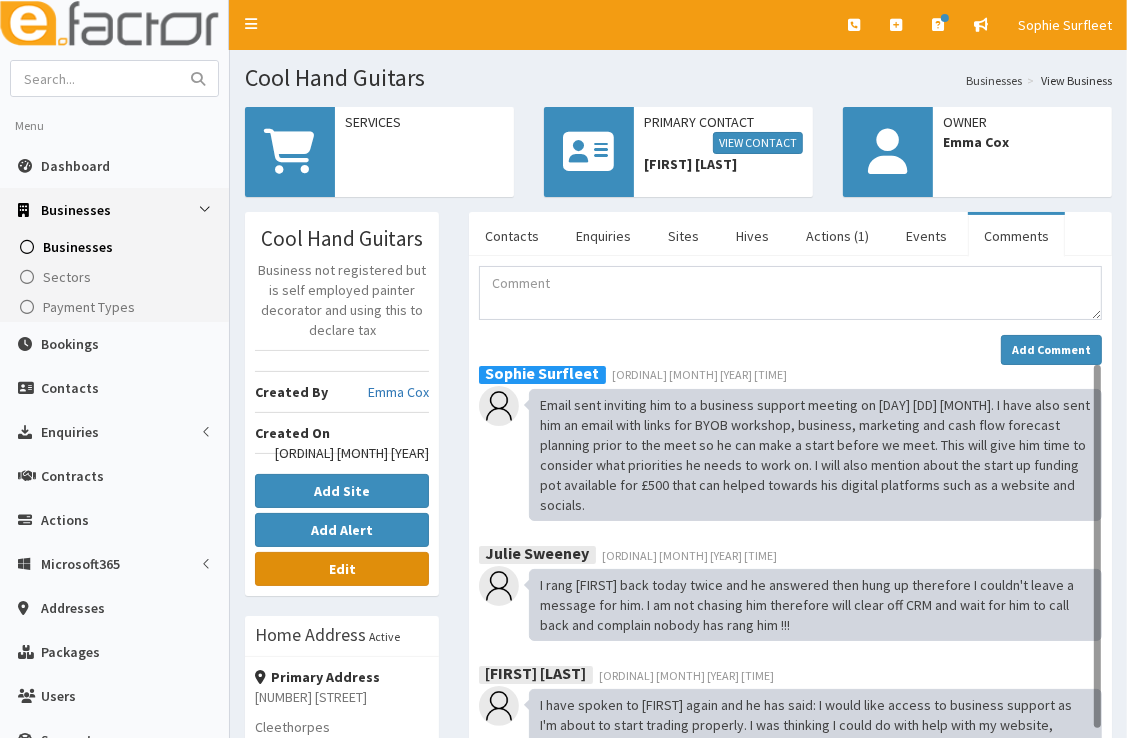 click on "Edit" at bounding box center [342, 569] 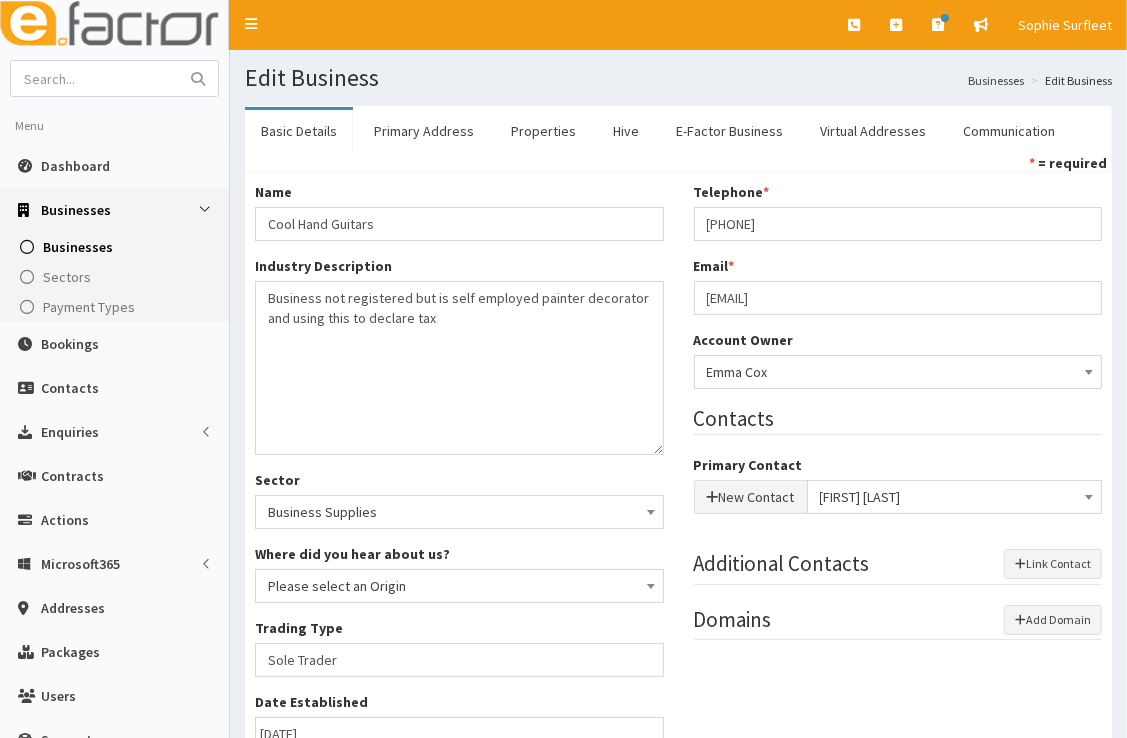scroll, scrollTop: 0, scrollLeft: 0, axis: both 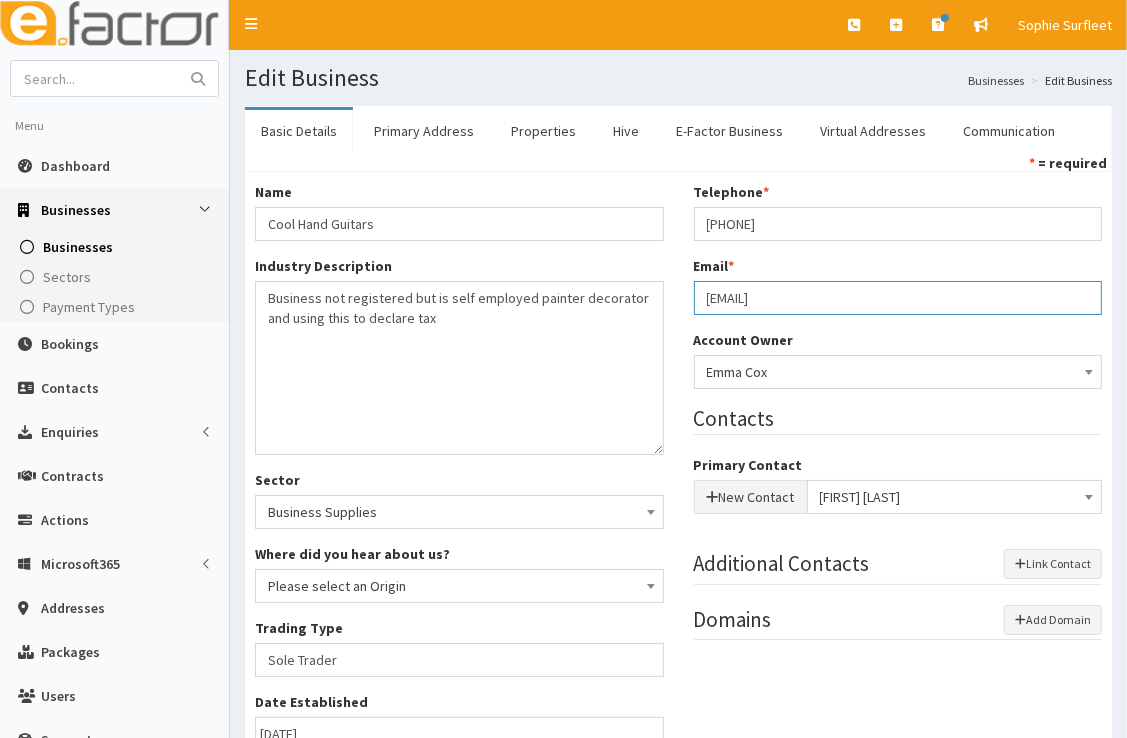drag, startPoint x: 872, startPoint y: 298, endPoint x: 695, endPoint y: 286, distance: 177.40631 